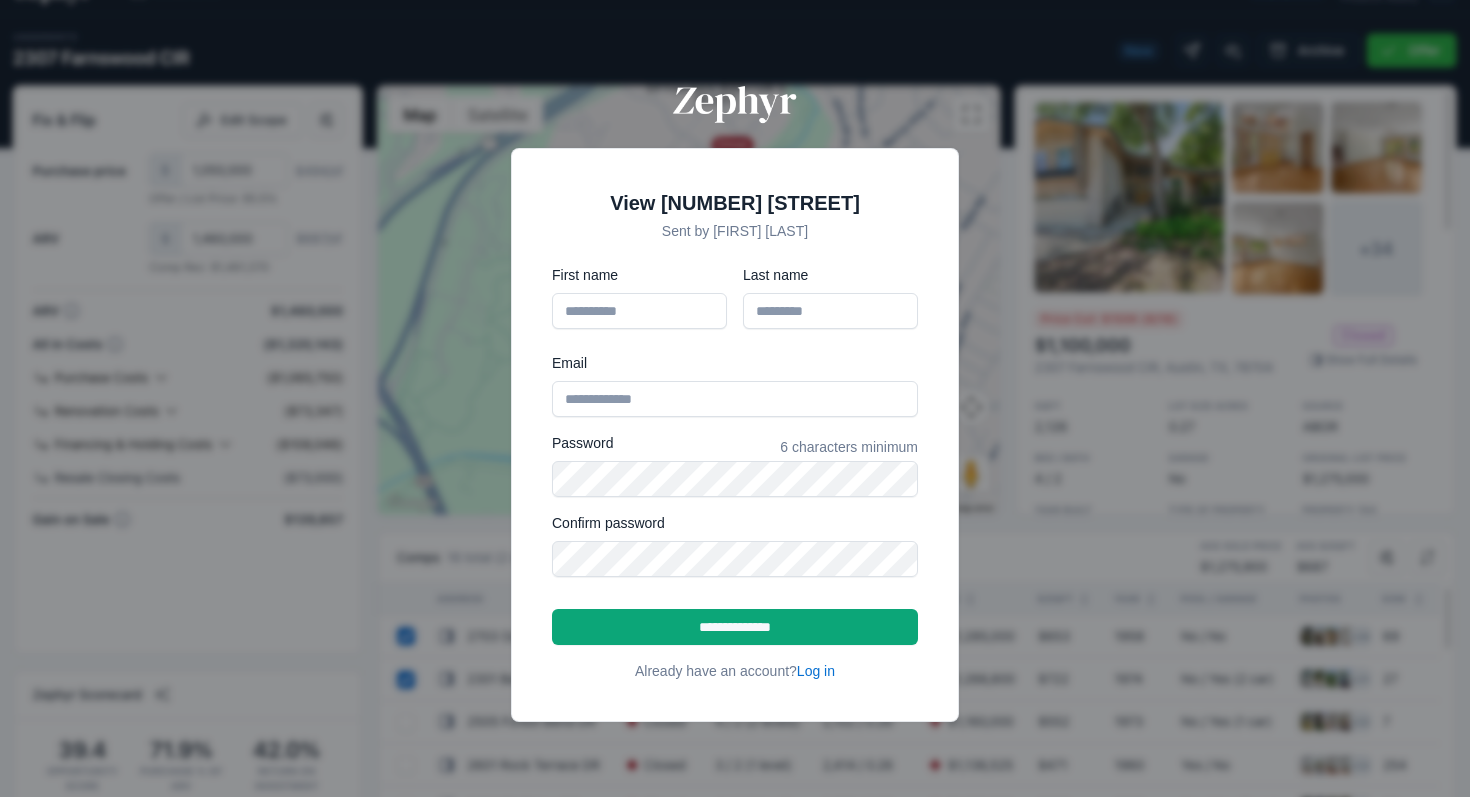 scroll, scrollTop: 0, scrollLeft: 0, axis: both 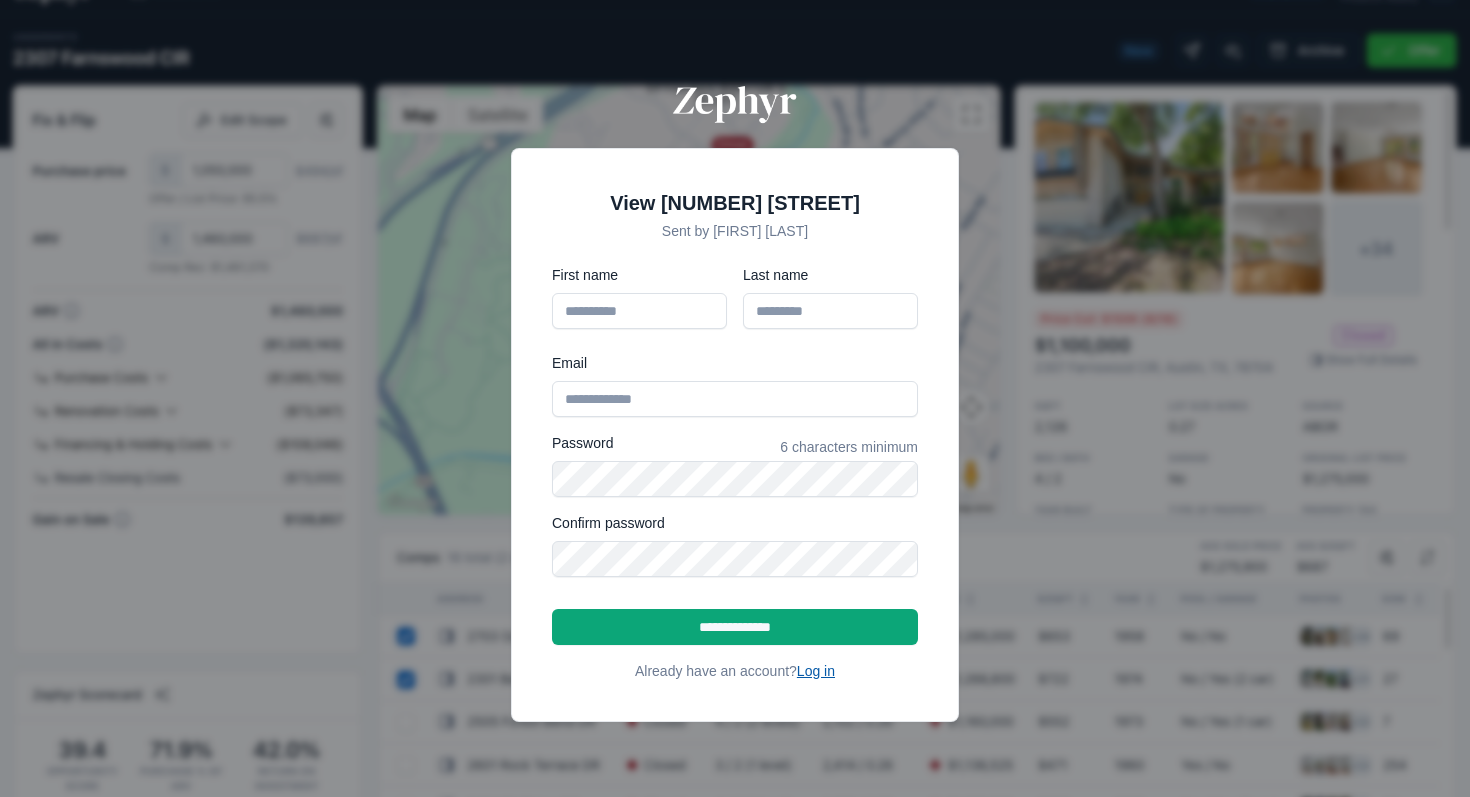 click on "Log in" at bounding box center [816, 671] 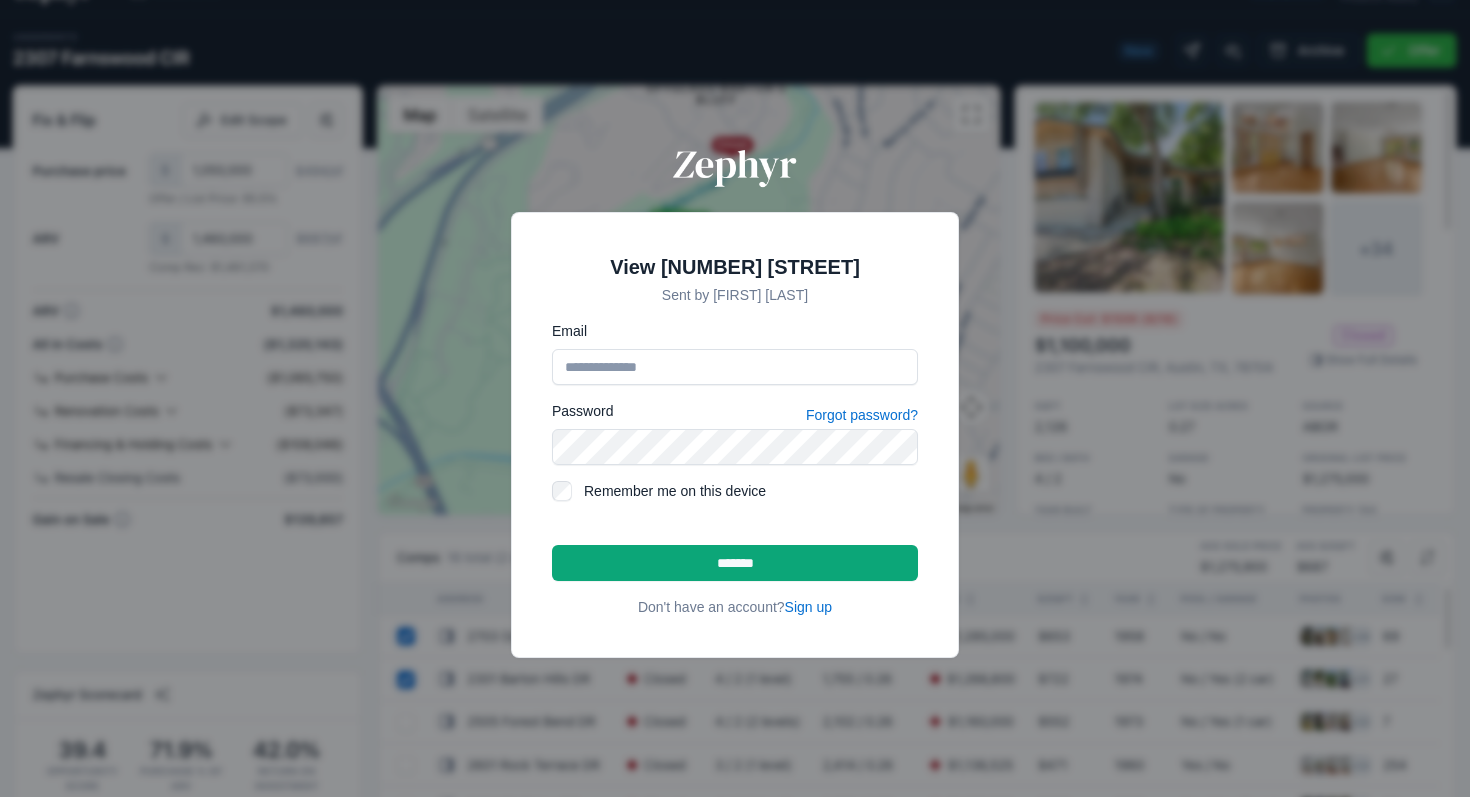 type on "**********" 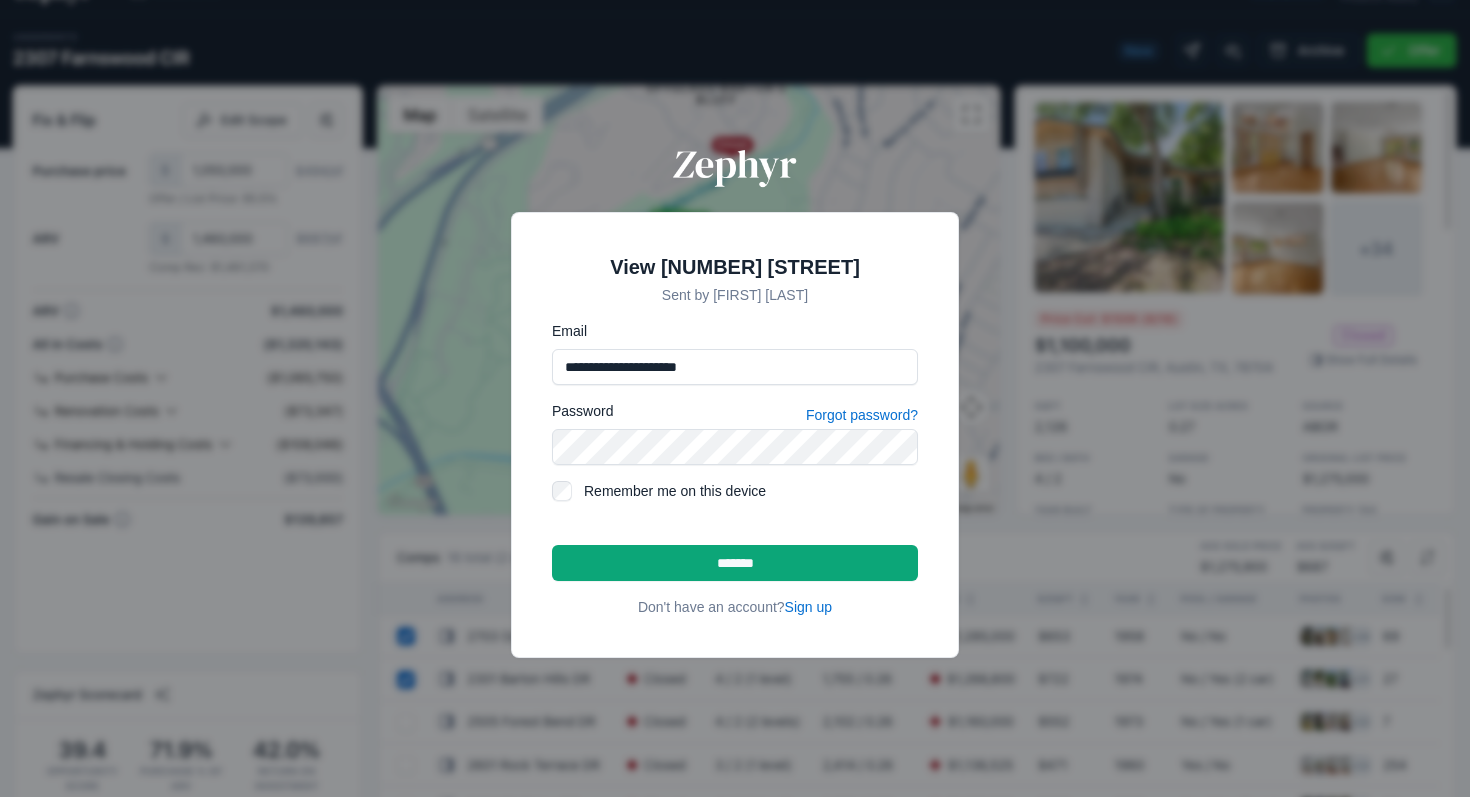 click on "Remember me on this device" at bounding box center (751, 491) 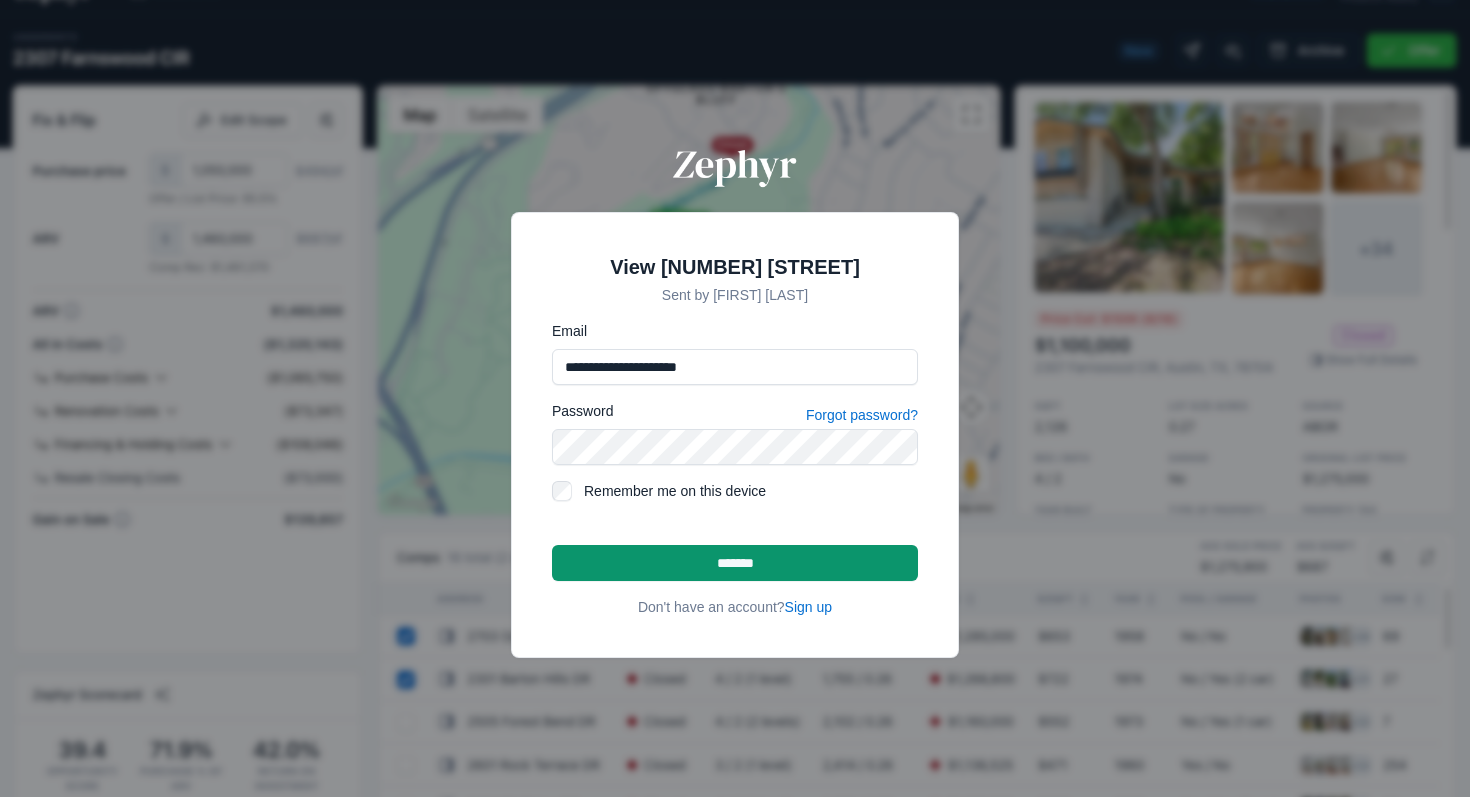 click on "*******" at bounding box center [735, 563] 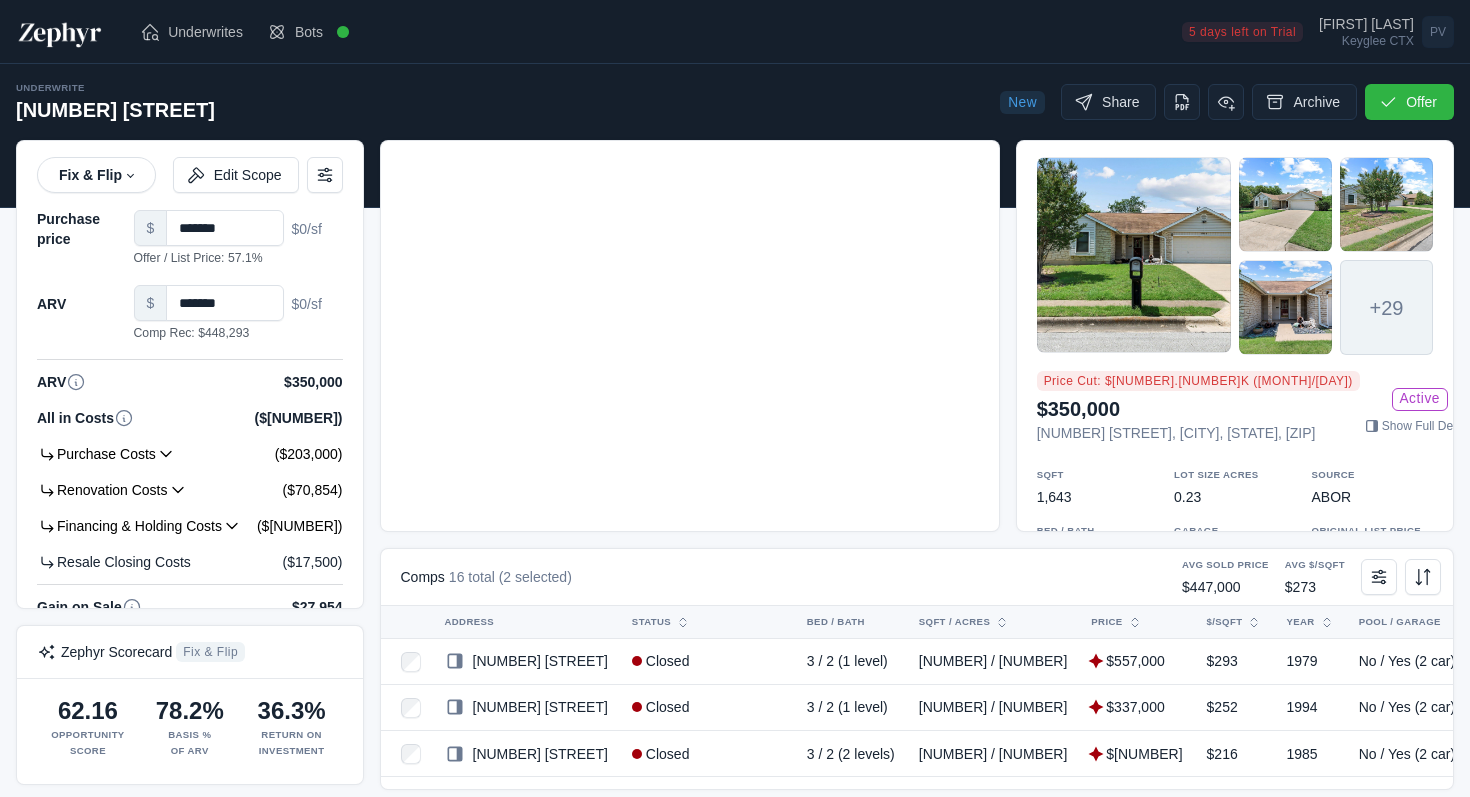 scroll, scrollTop: 0, scrollLeft: 0, axis: both 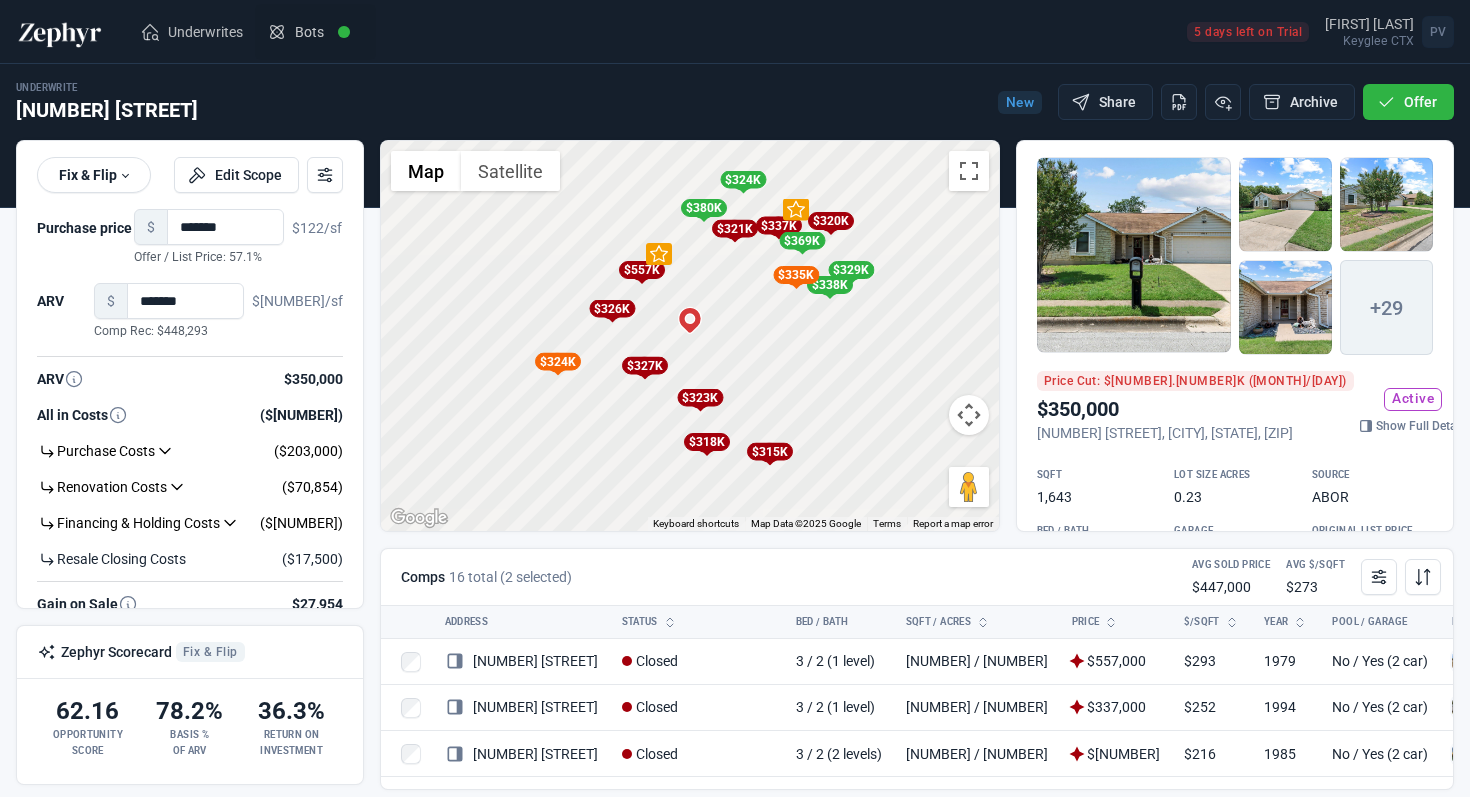 click on "Bots" at bounding box center [309, 32] 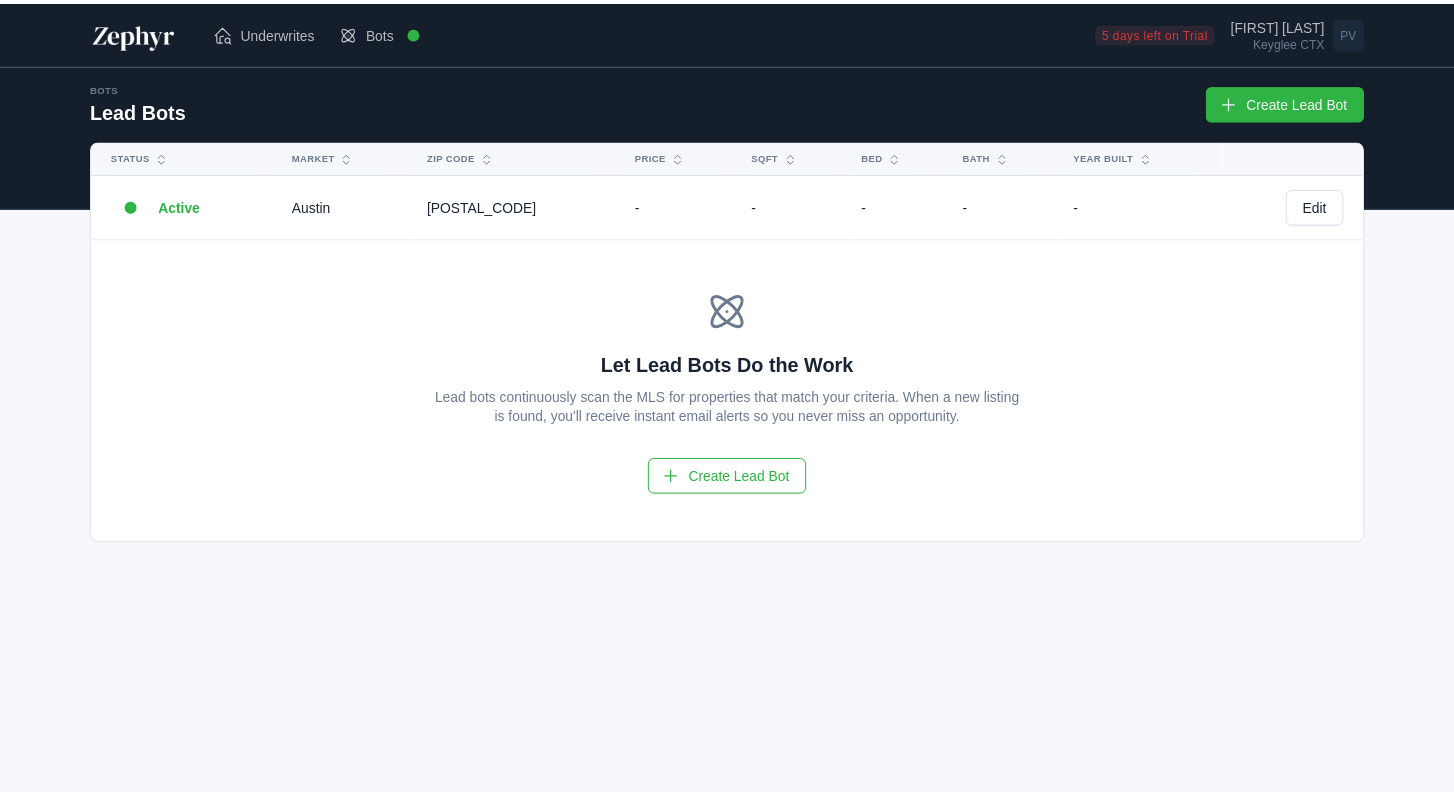 scroll, scrollTop: 0, scrollLeft: 0, axis: both 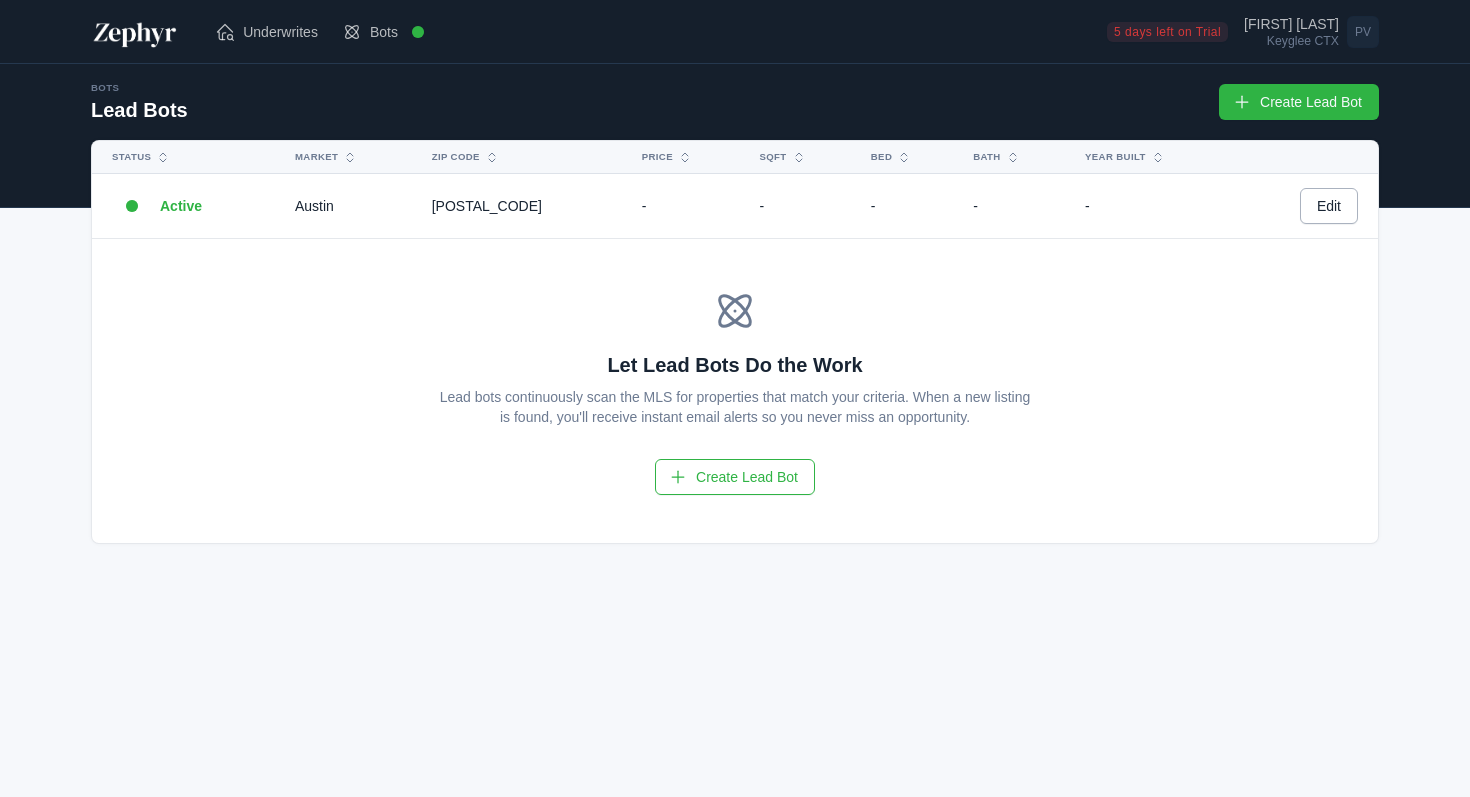 click on "Edit" at bounding box center [1329, 206] 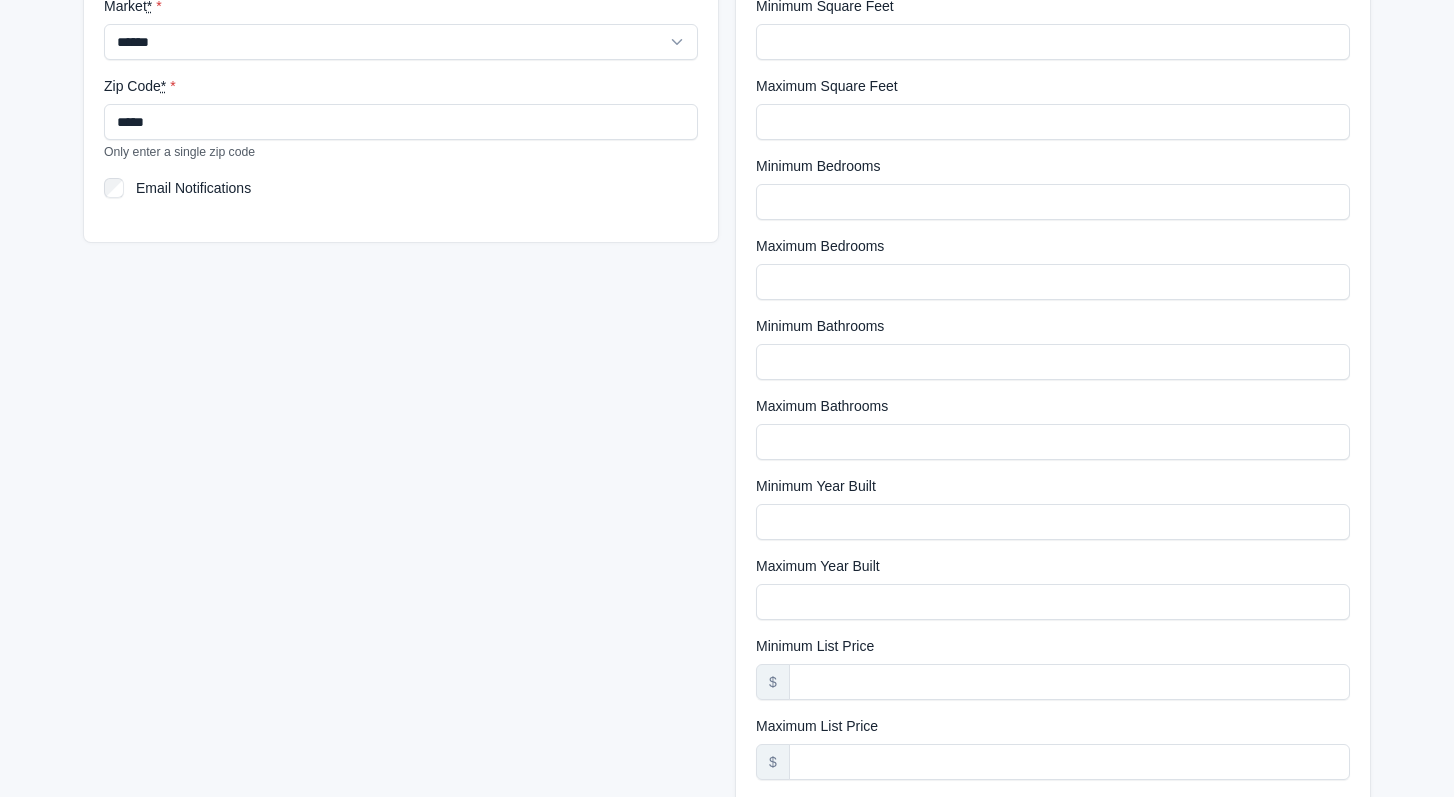 scroll, scrollTop: 250, scrollLeft: 0, axis: vertical 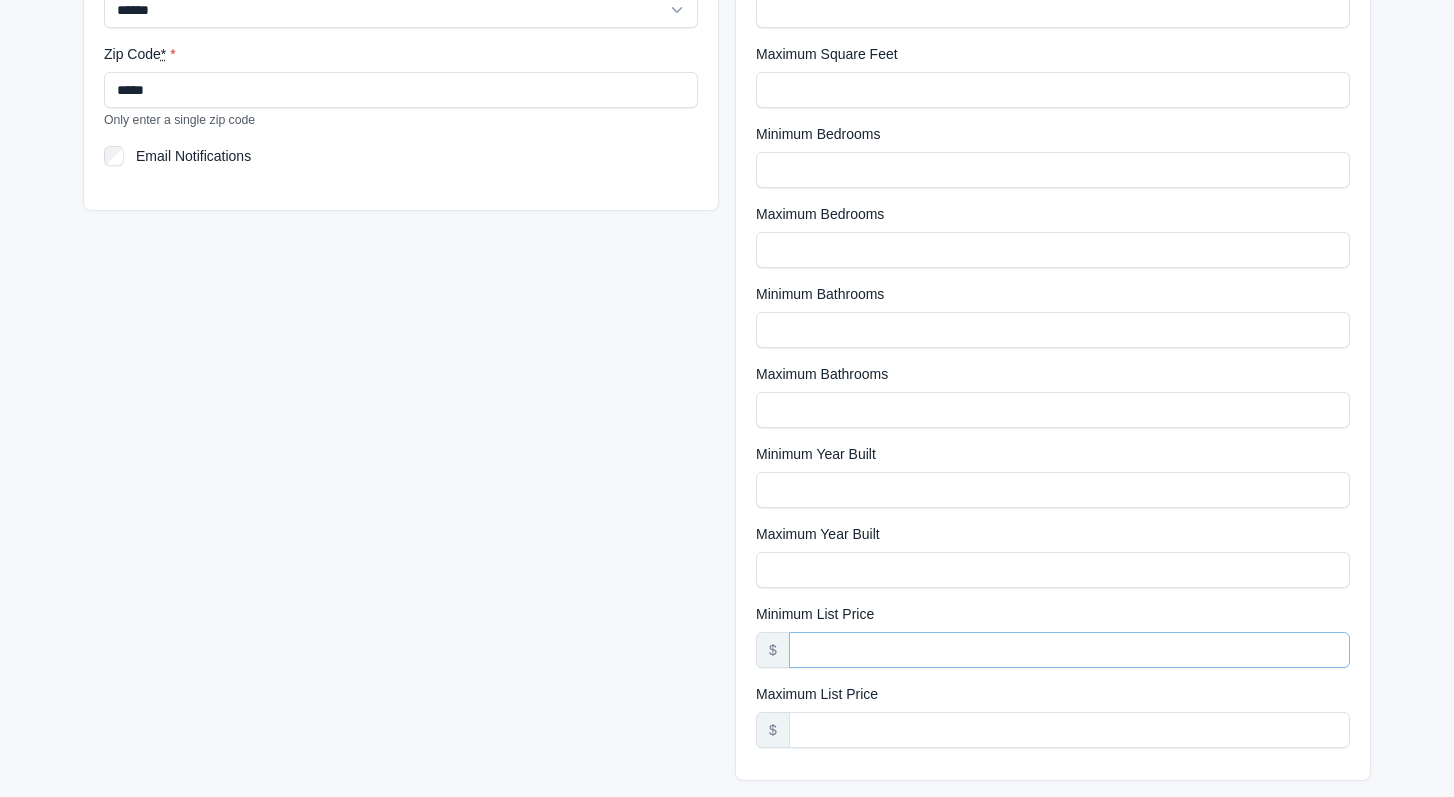click on "Minimum List Price" at bounding box center (1069, 650) 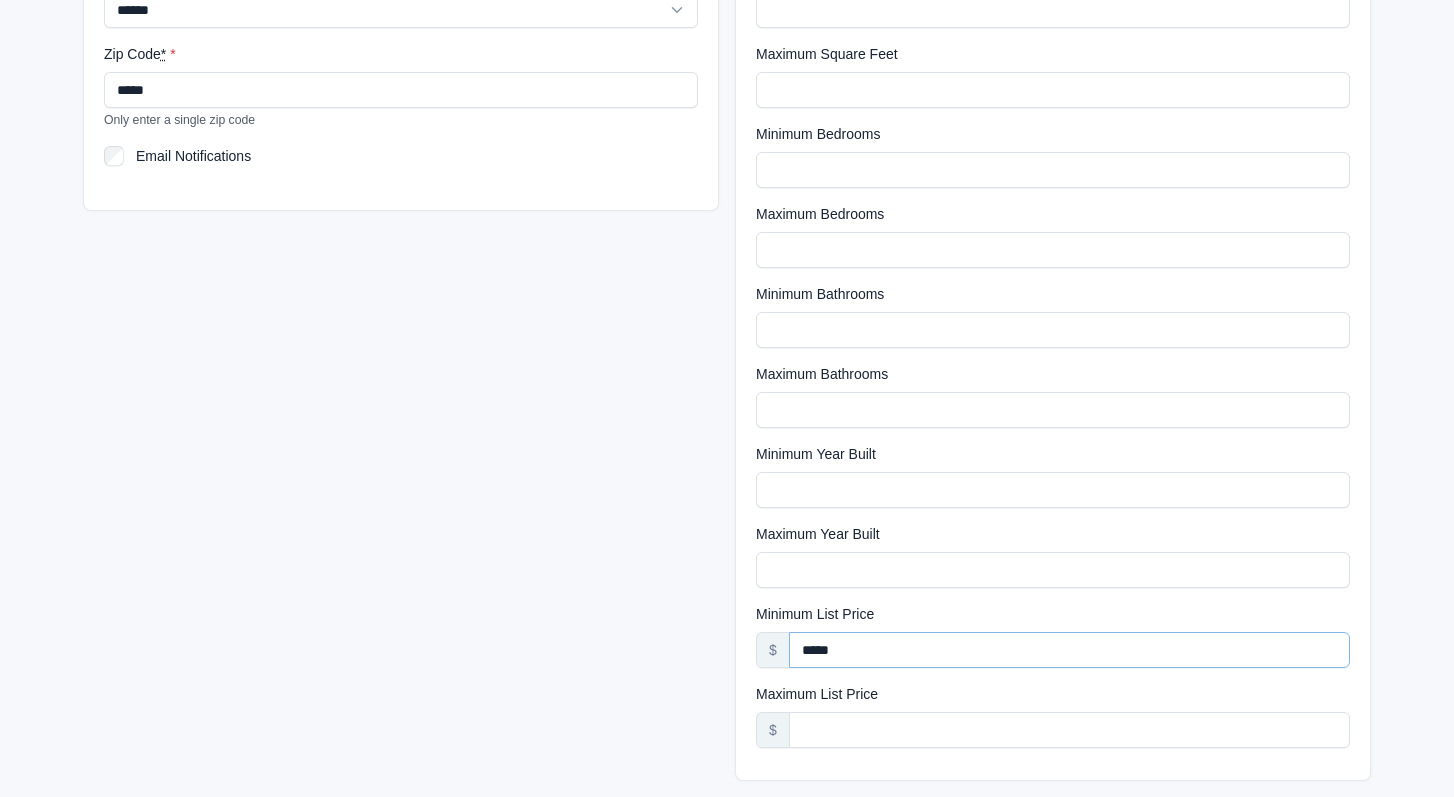 type on "*****" 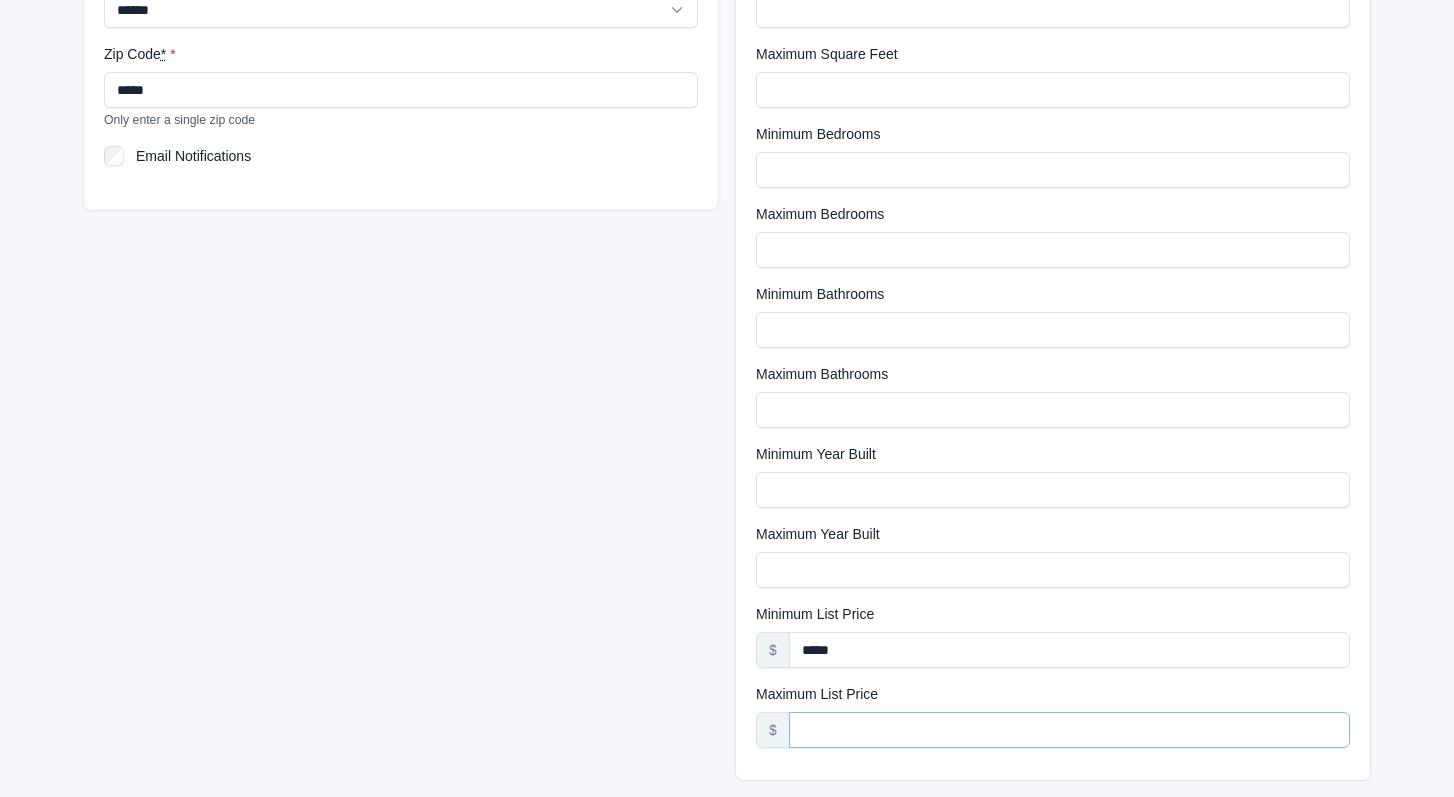 click on "Maximum List Price" at bounding box center (1069, 730) 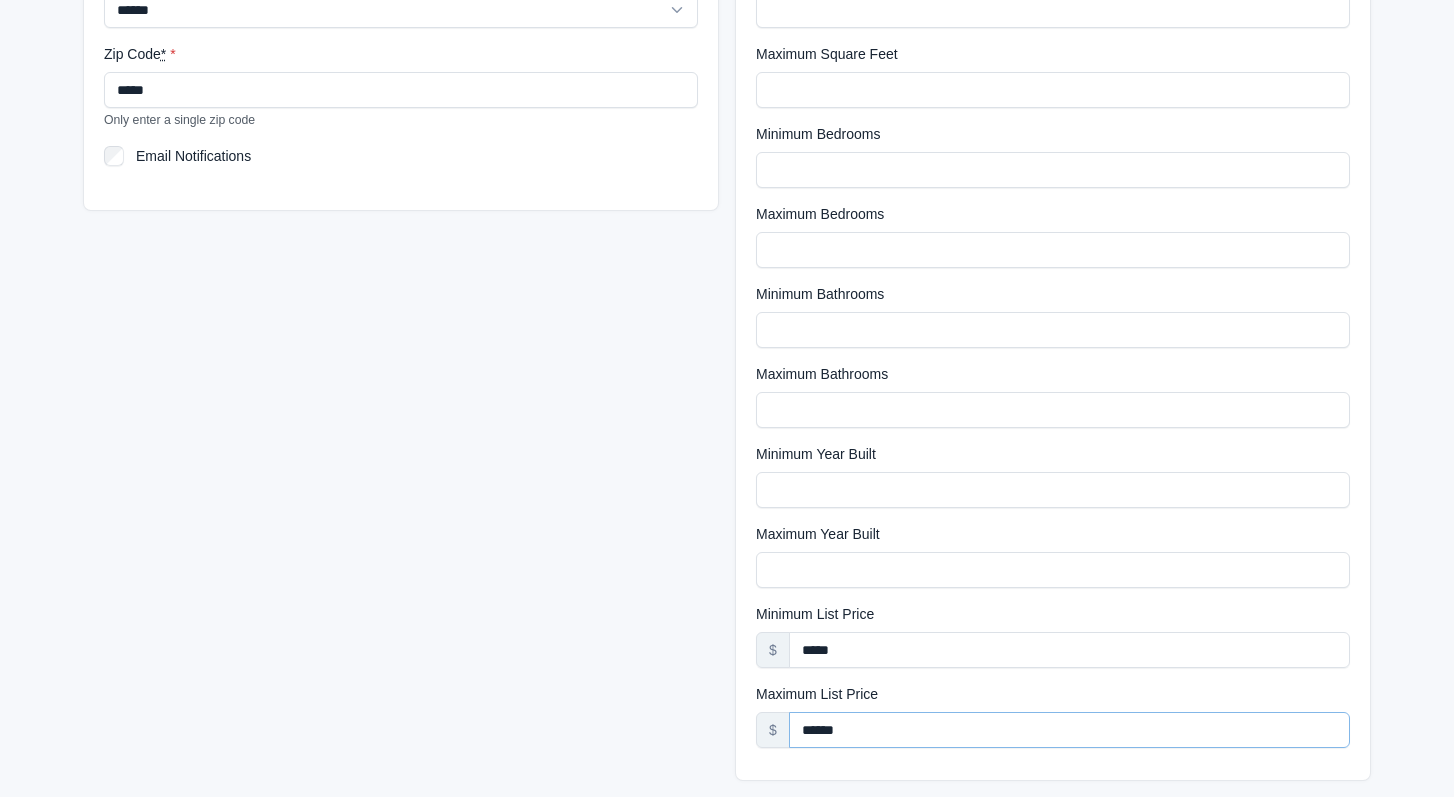 type on "******" 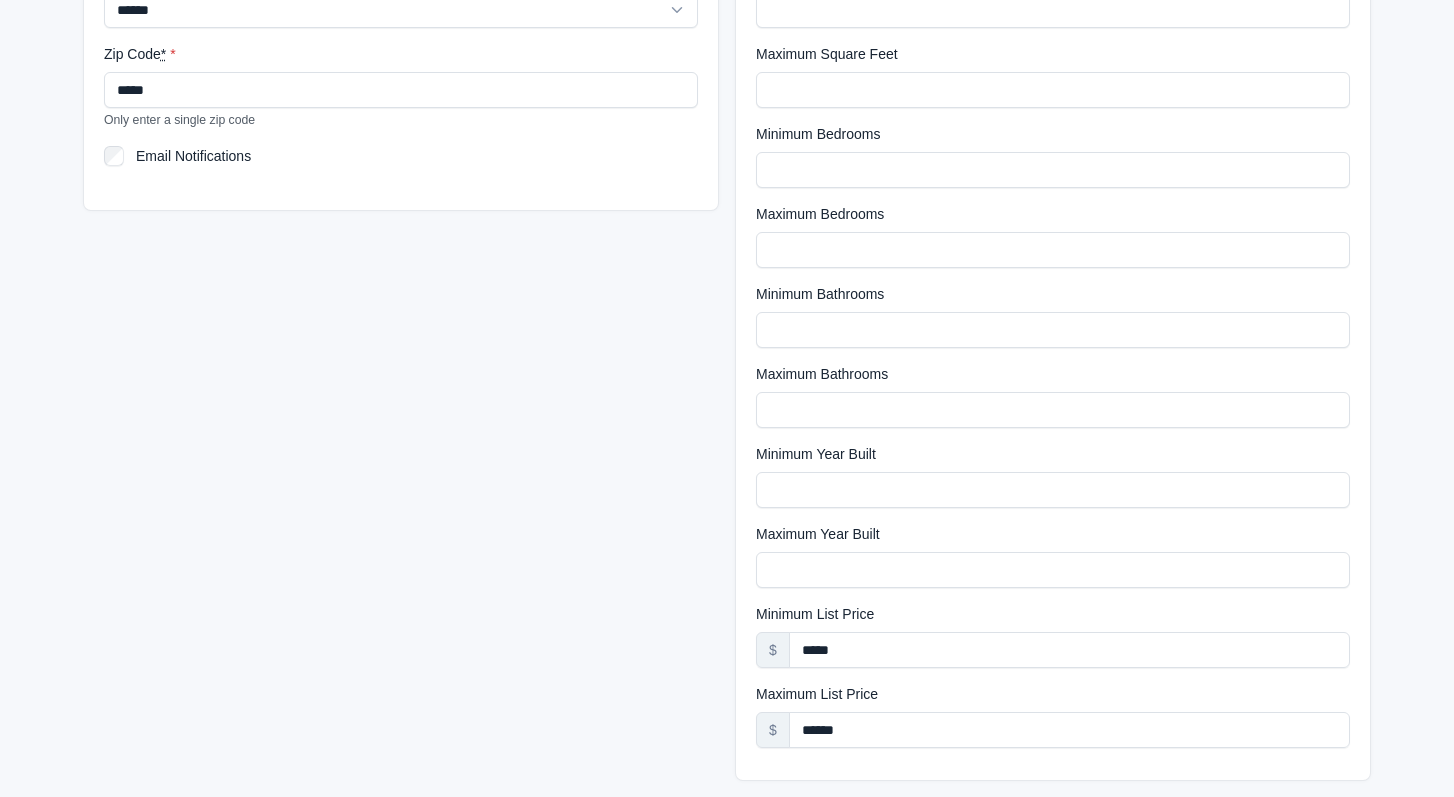 click on "Lead Bot
Market  *
******
*******
Zip Code  * ***** Only enter a single zip code
Email Notifications" at bounding box center [401, 343] 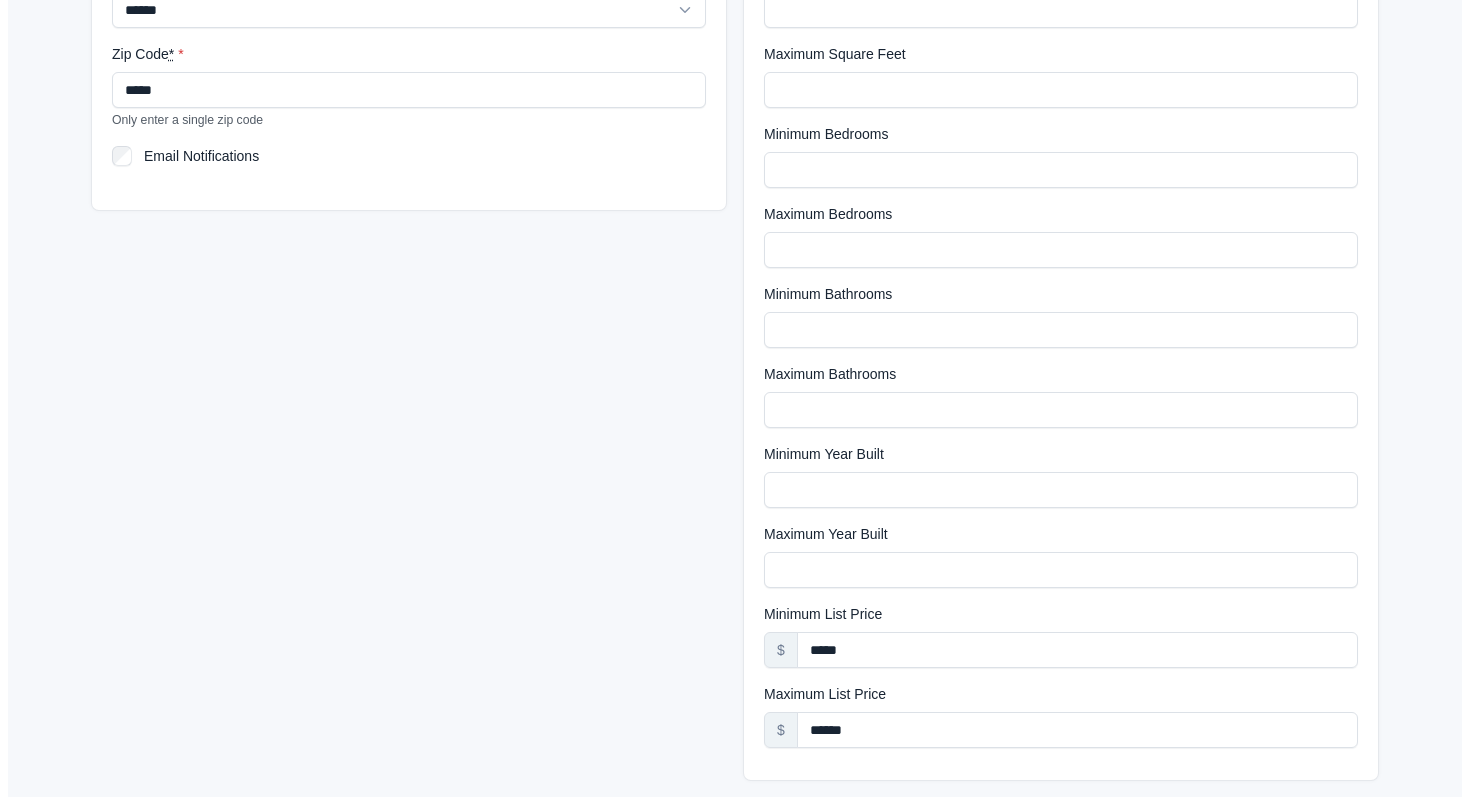 scroll, scrollTop: 0, scrollLeft: 0, axis: both 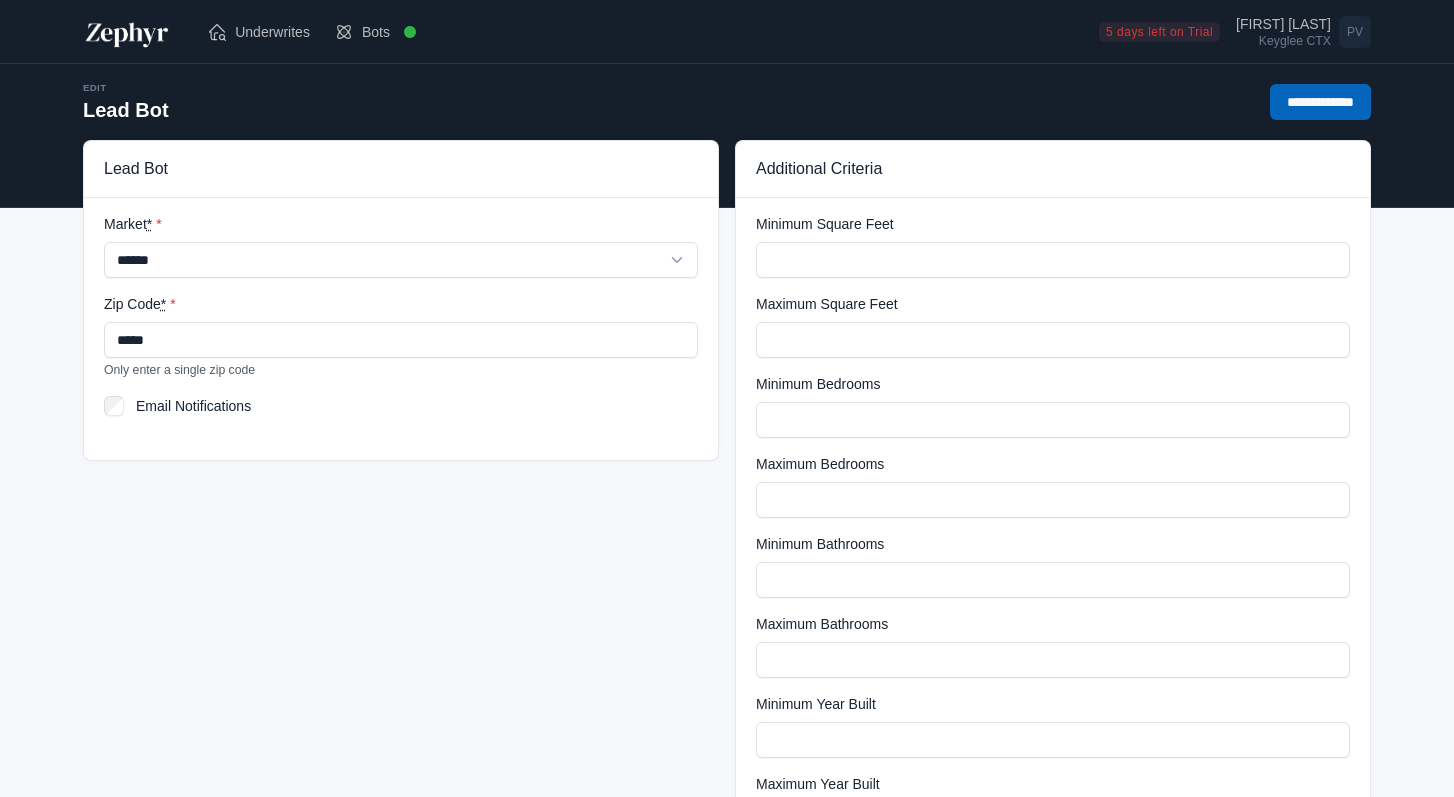 click on "**********" at bounding box center (1320, 102) 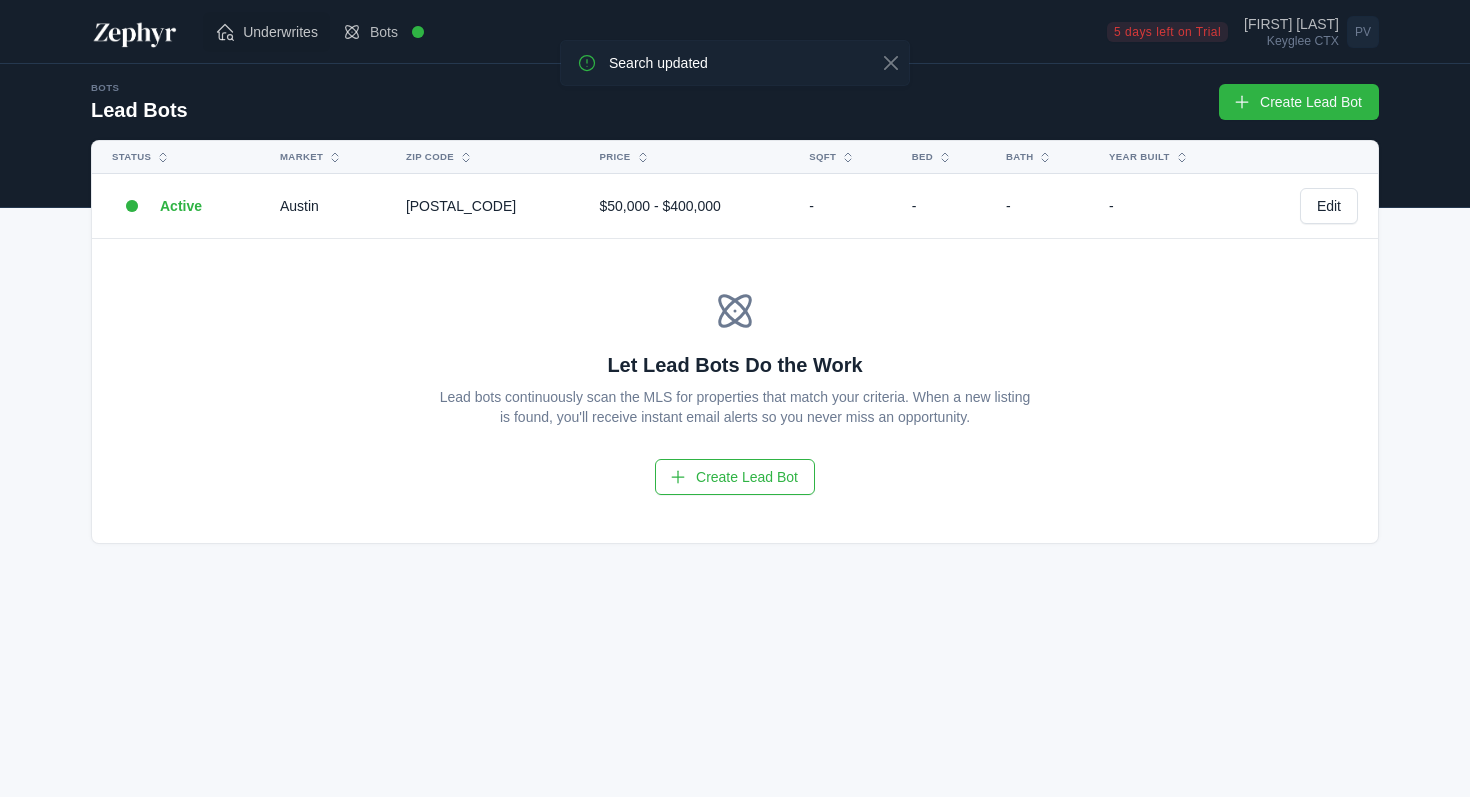 click on "Underwrites" at bounding box center (280, 32) 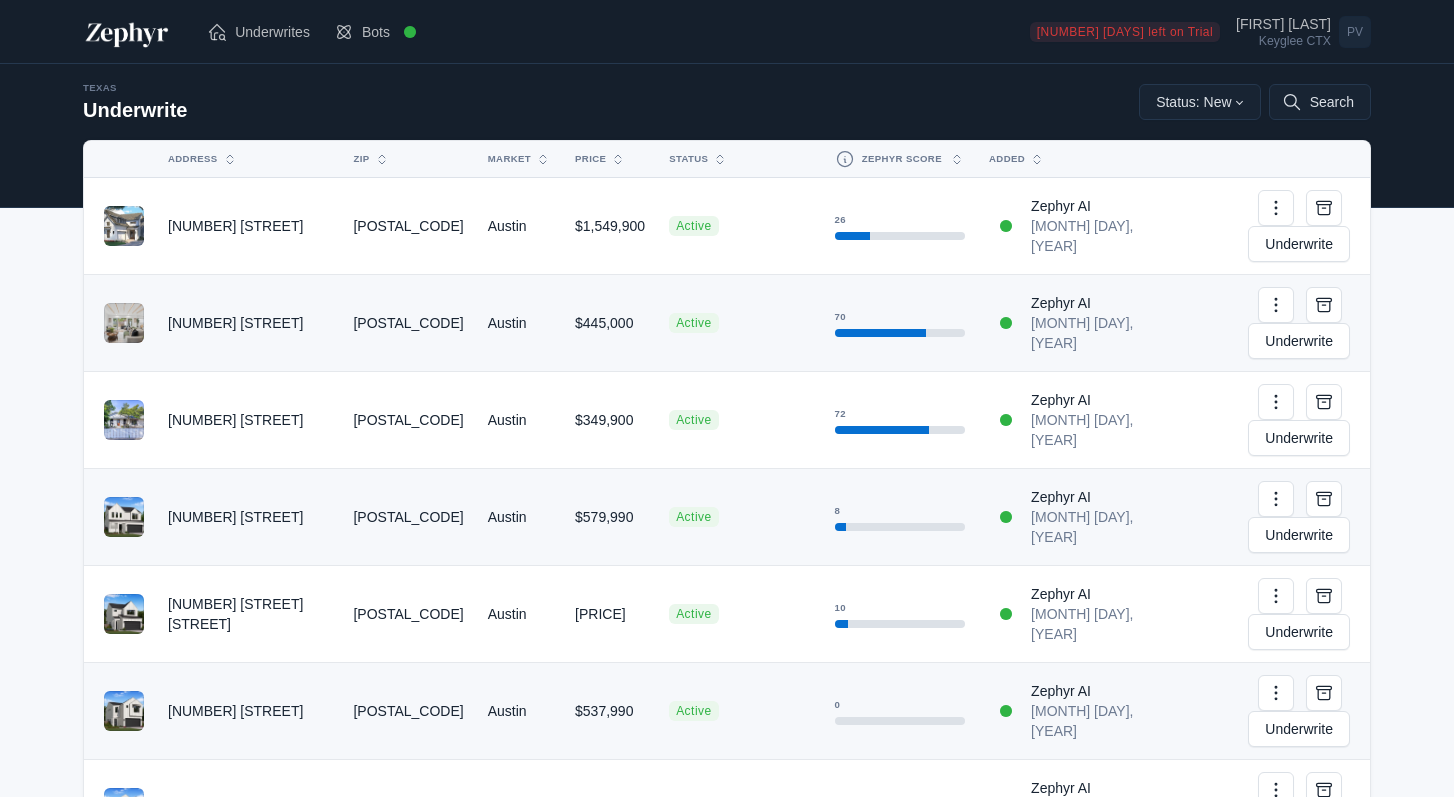 scroll, scrollTop: 0, scrollLeft: 0, axis: both 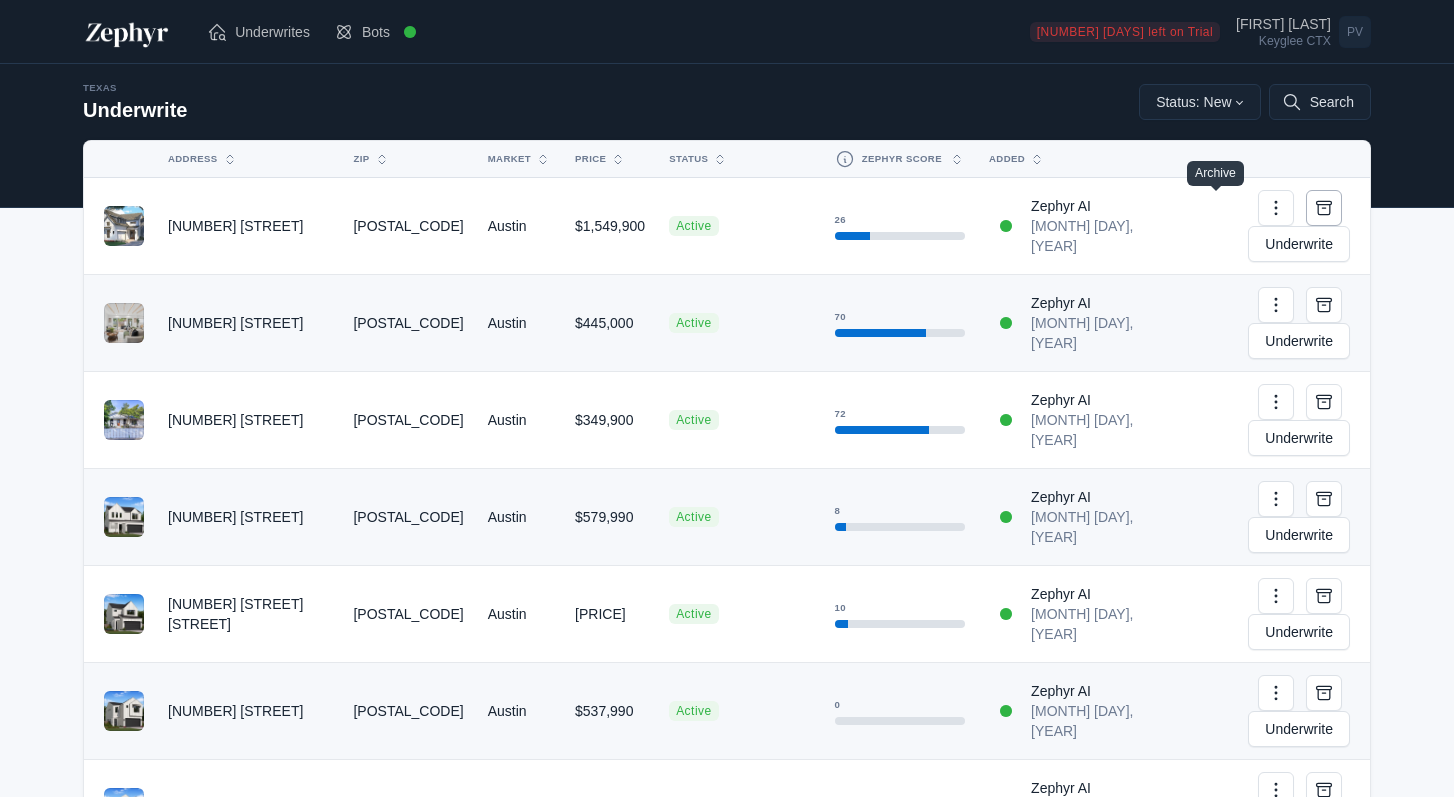 click 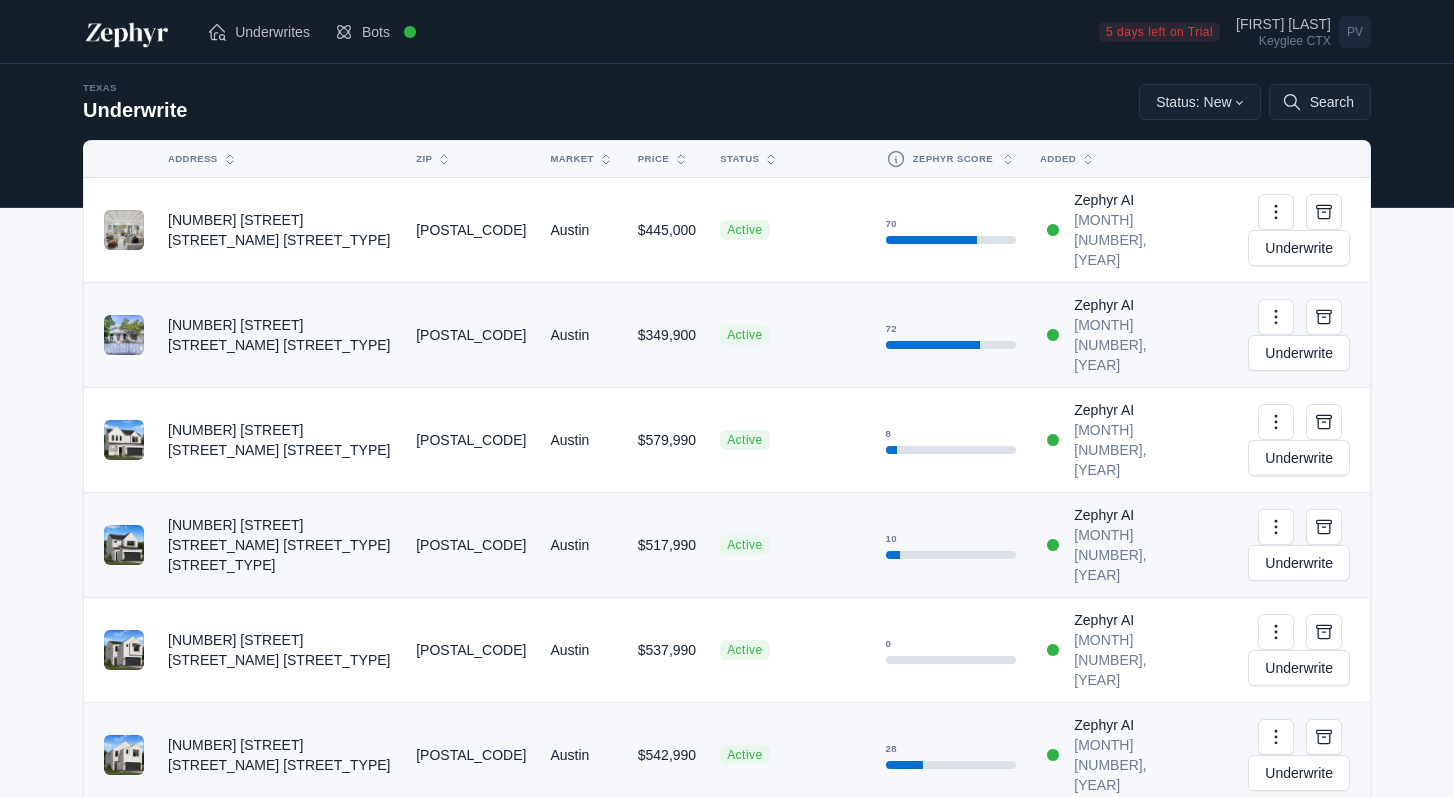 scroll, scrollTop: 0, scrollLeft: 0, axis: both 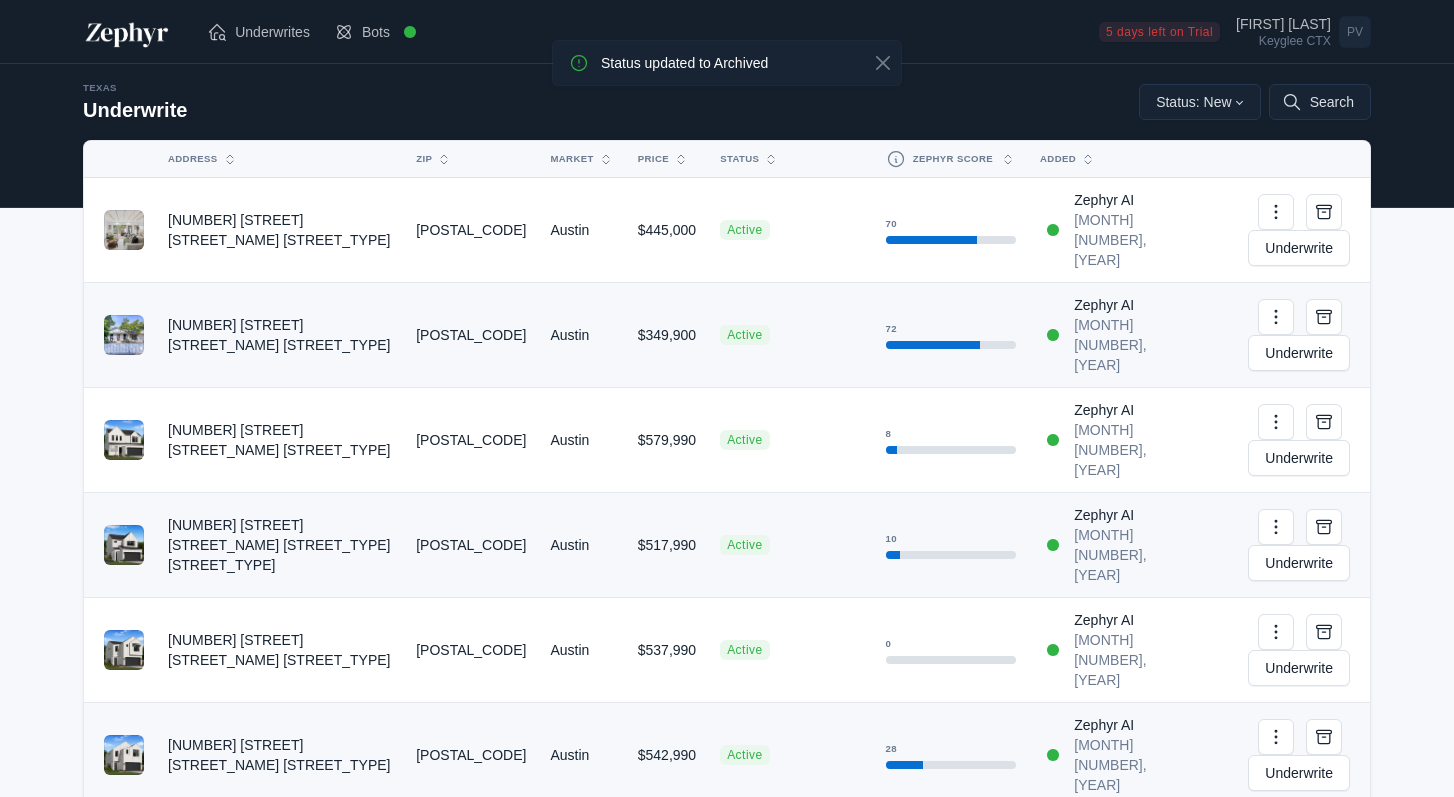 click on "78745" at bounding box center (471, 230) 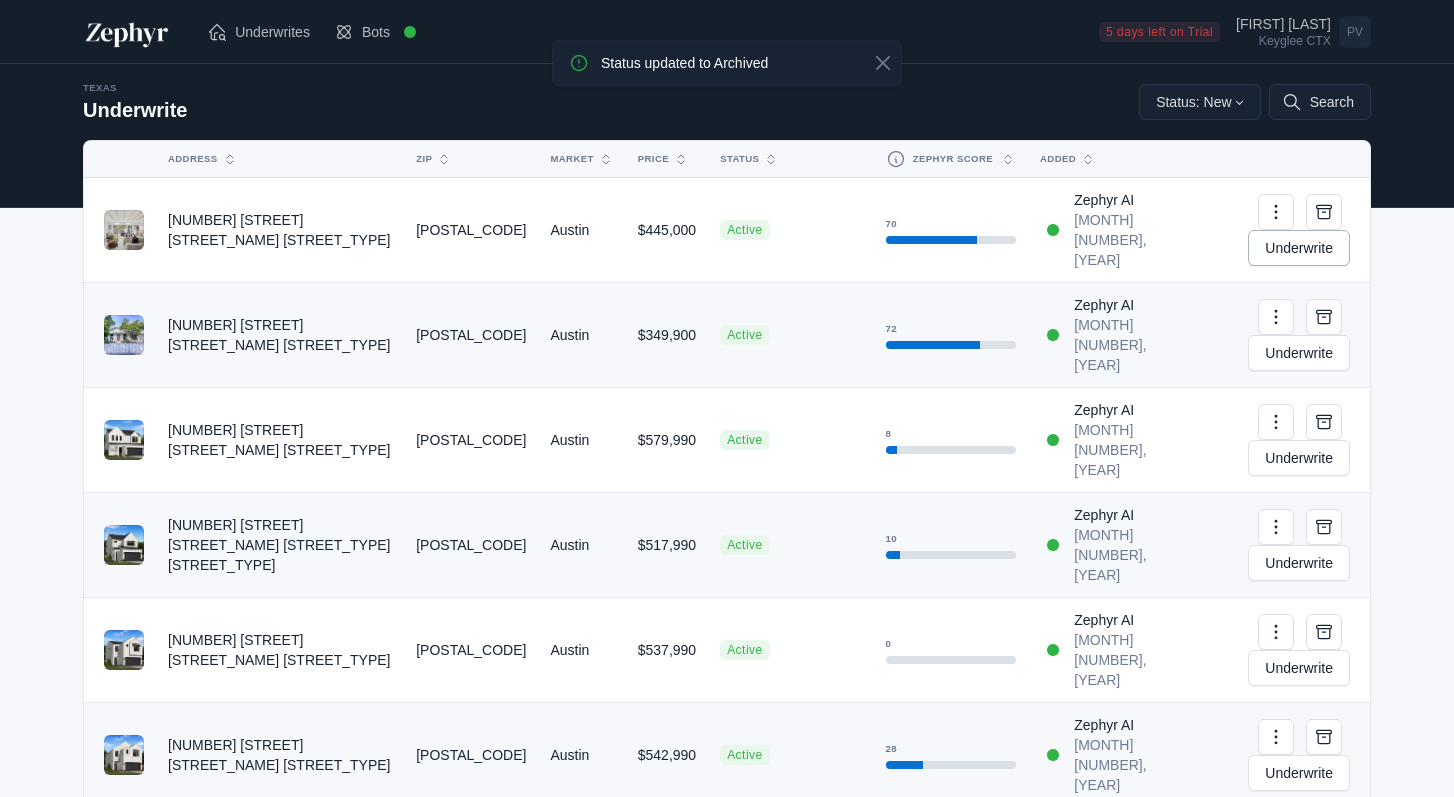 click on "Underwrite" at bounding box center [1299, 248] 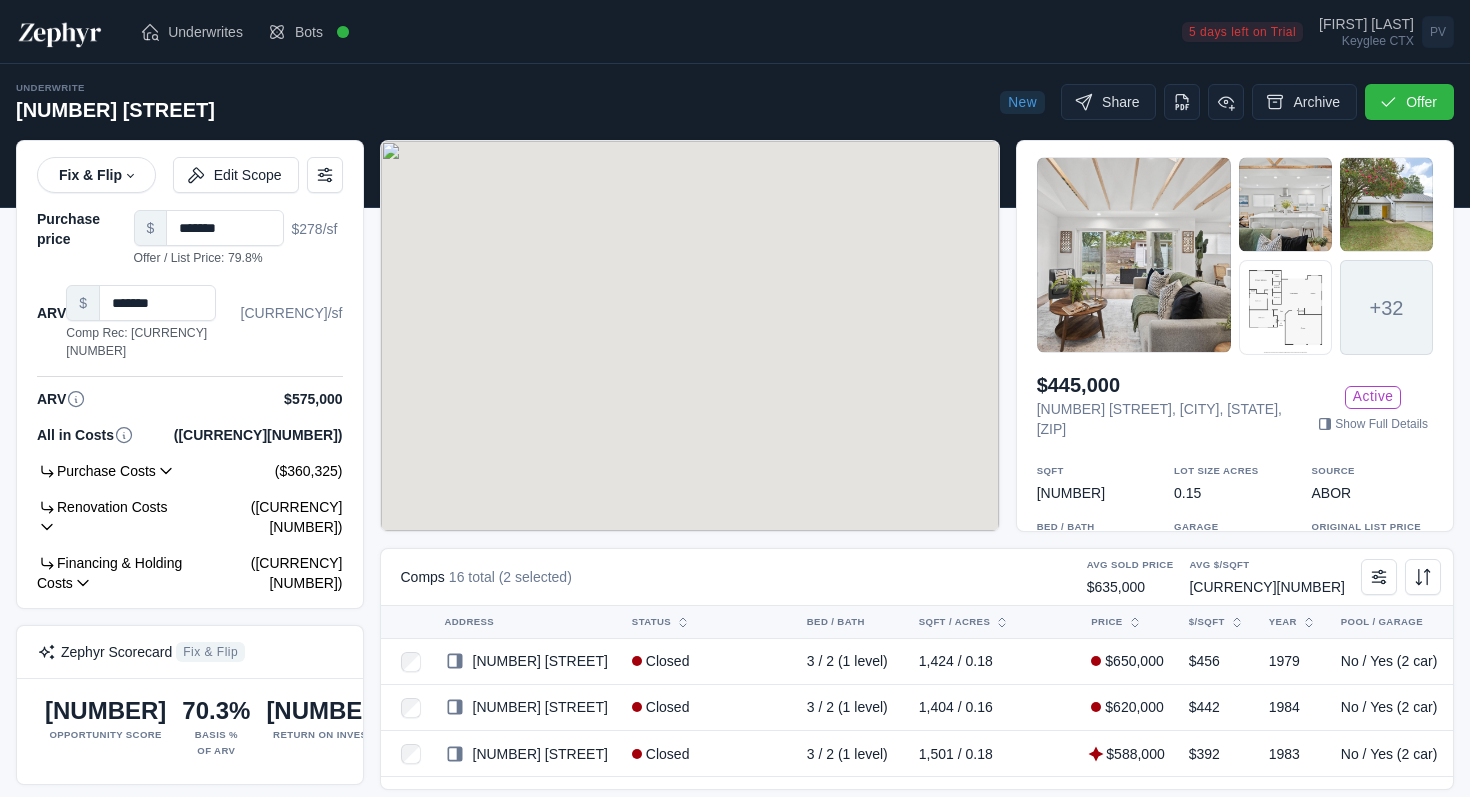 scroll, scrollTop: 0, scrollLeft: 0, axis: both 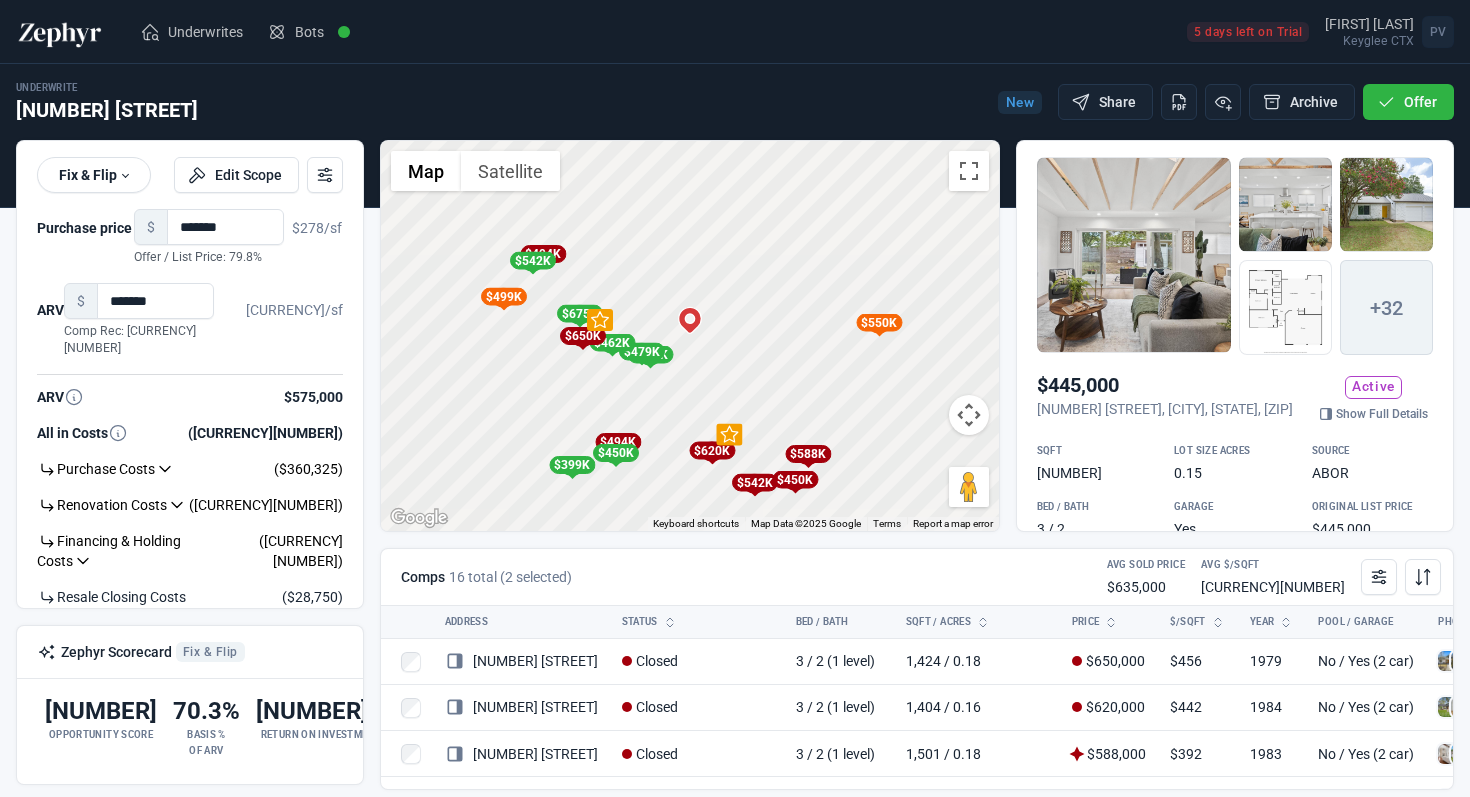 click at bounding box center [1134, 255] 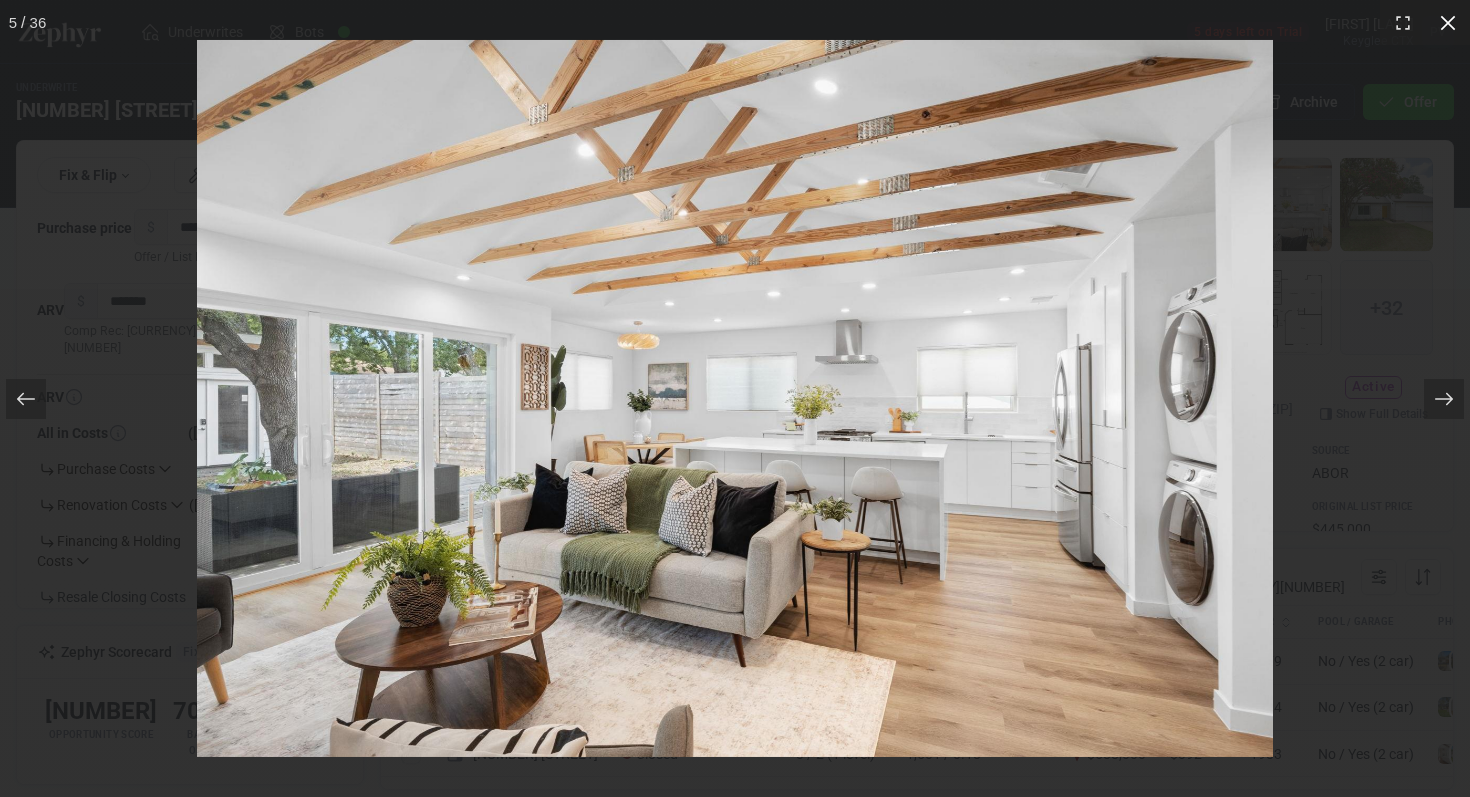 click 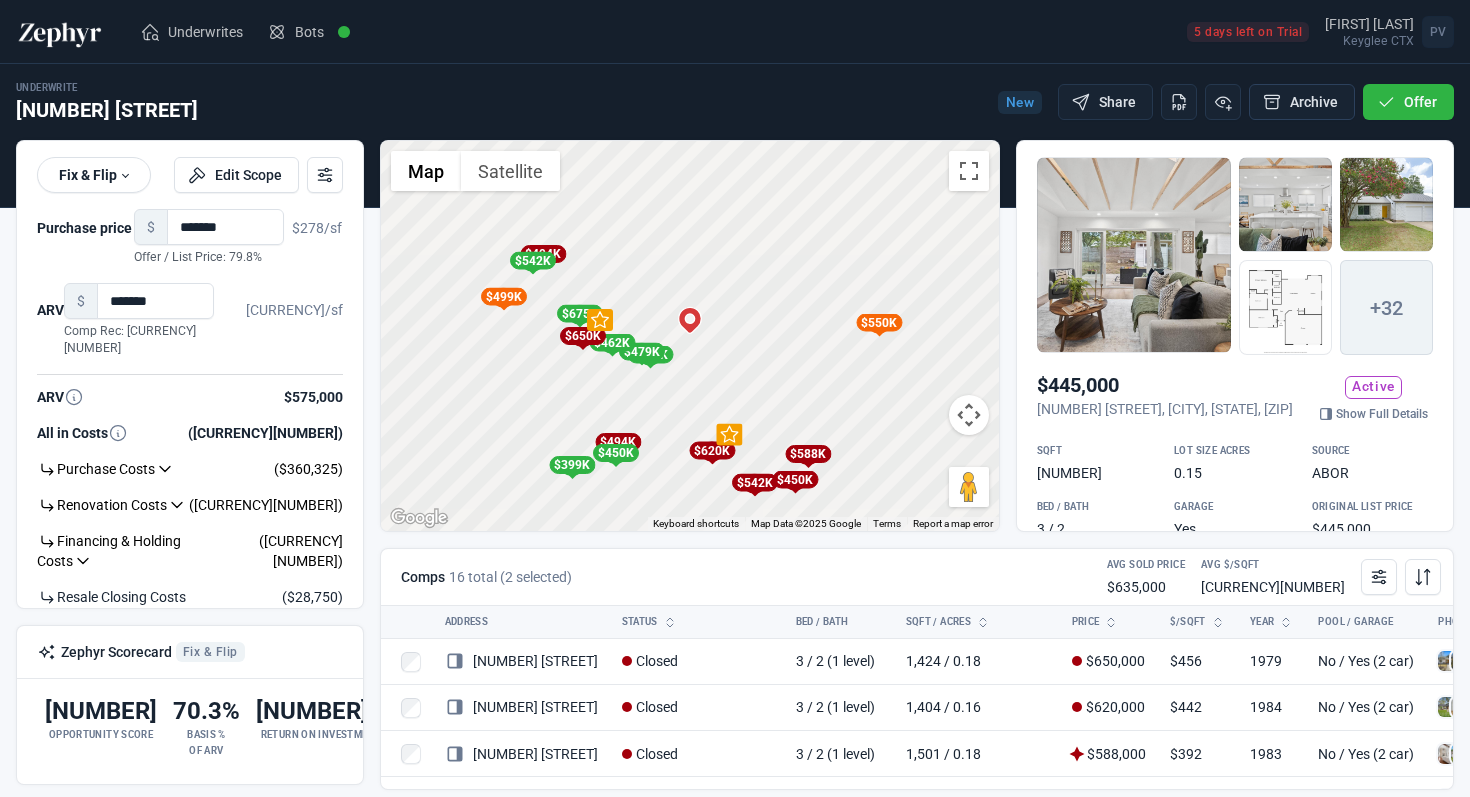 click on "Archive" at bounding box center [1302, 102] 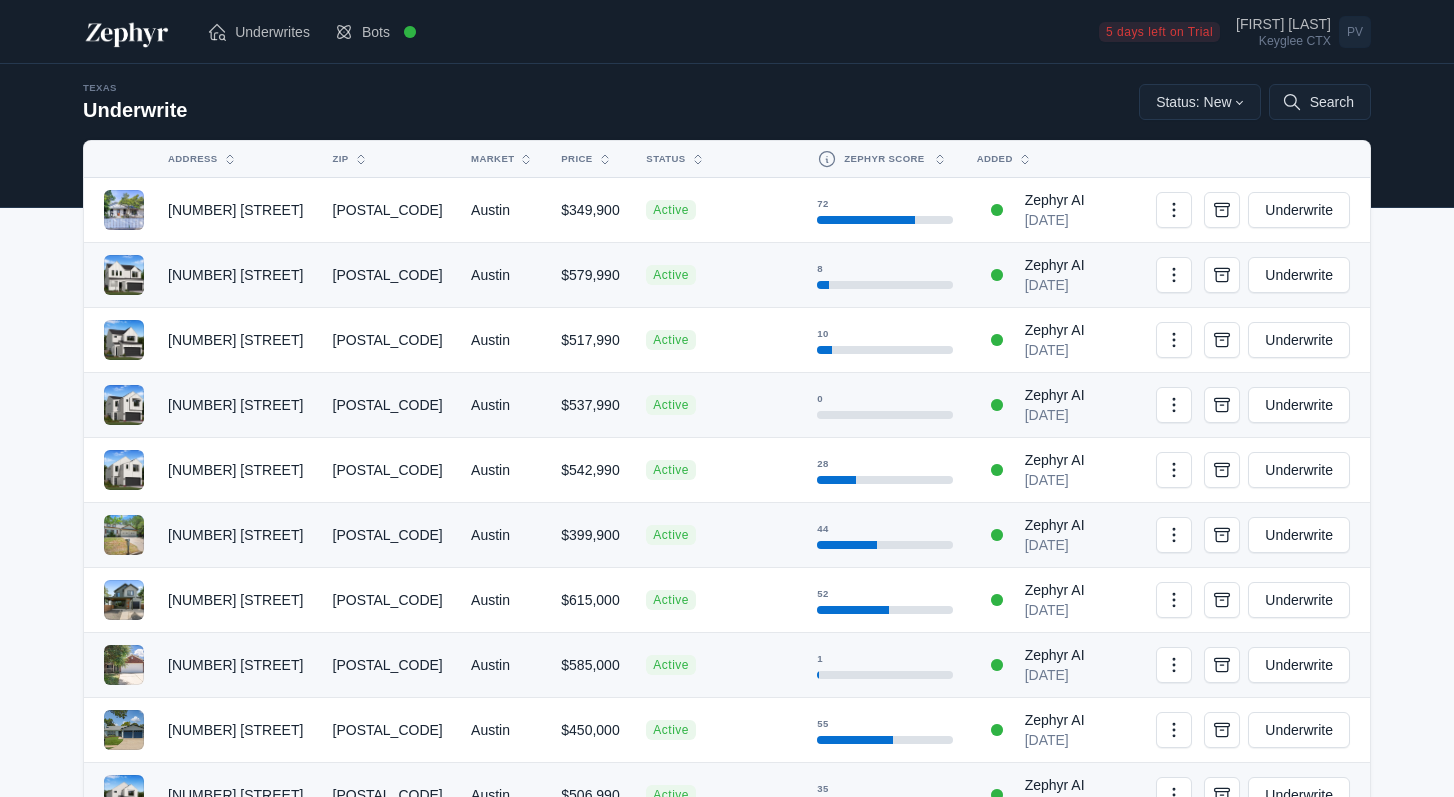 scroll, scrollTop: 0, scrollLeft: 0, axis: both 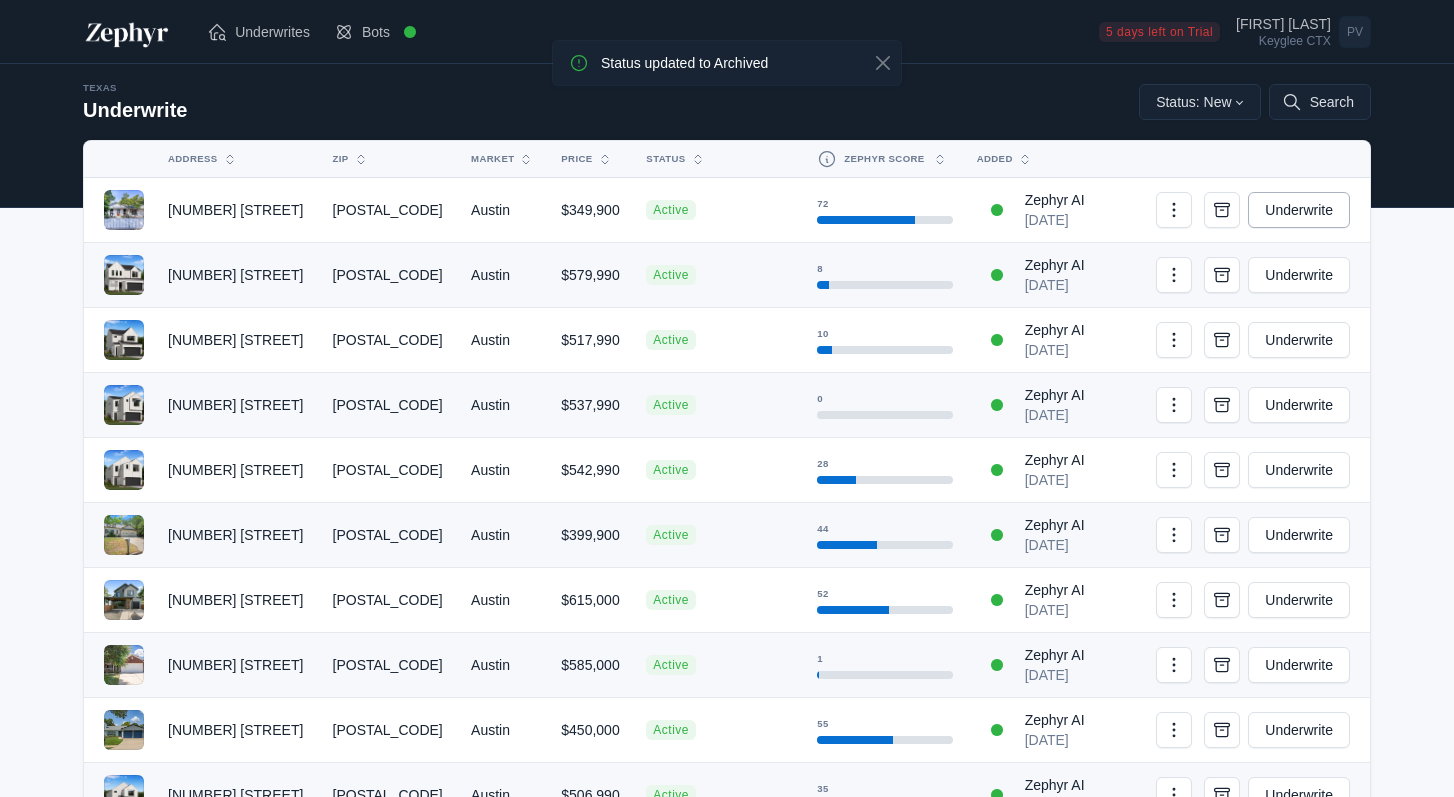 click on "Underwrite" at bounding box center [1299, 210] 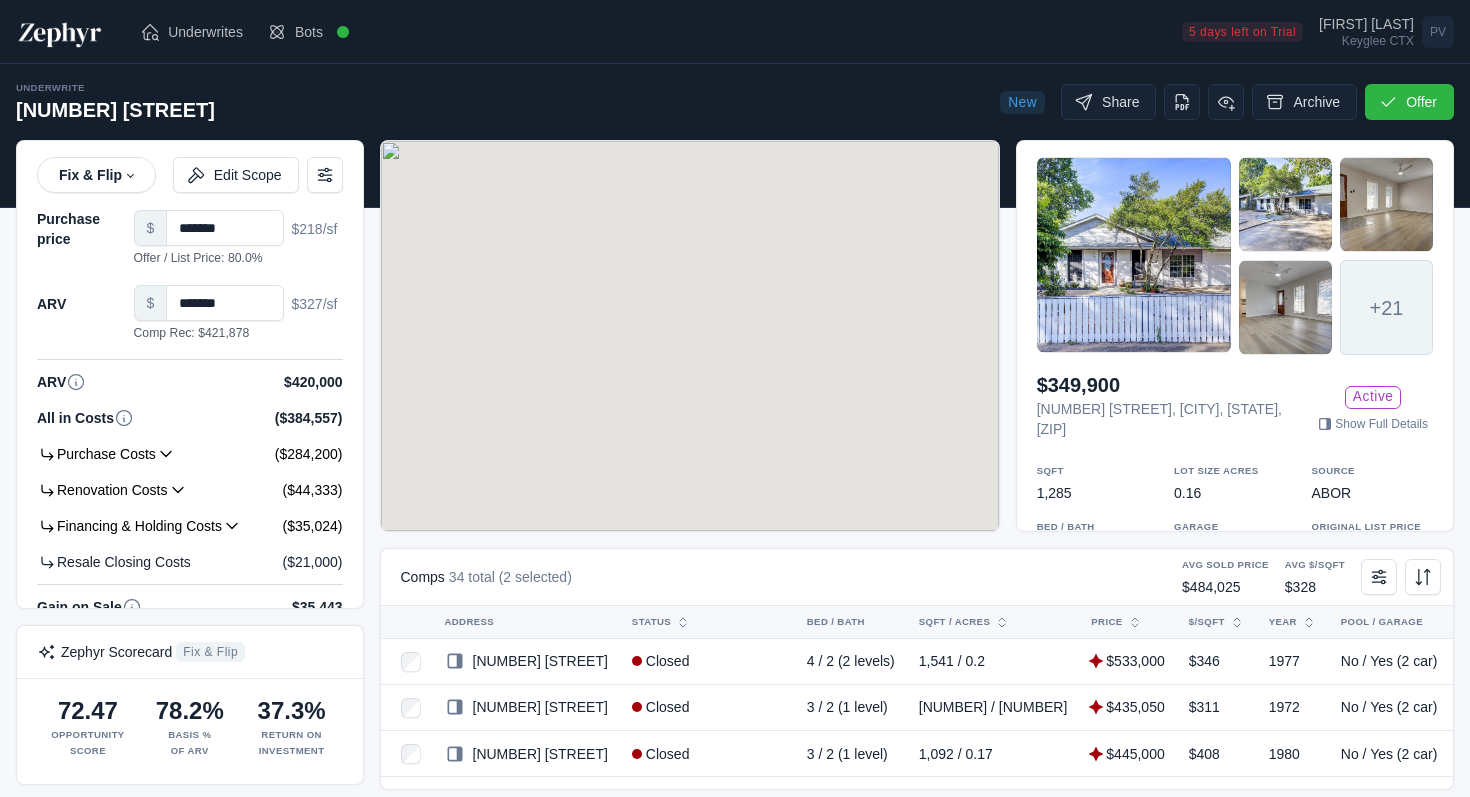 scroll, scrollTop: 0, scrollLeft: 0, axis: both 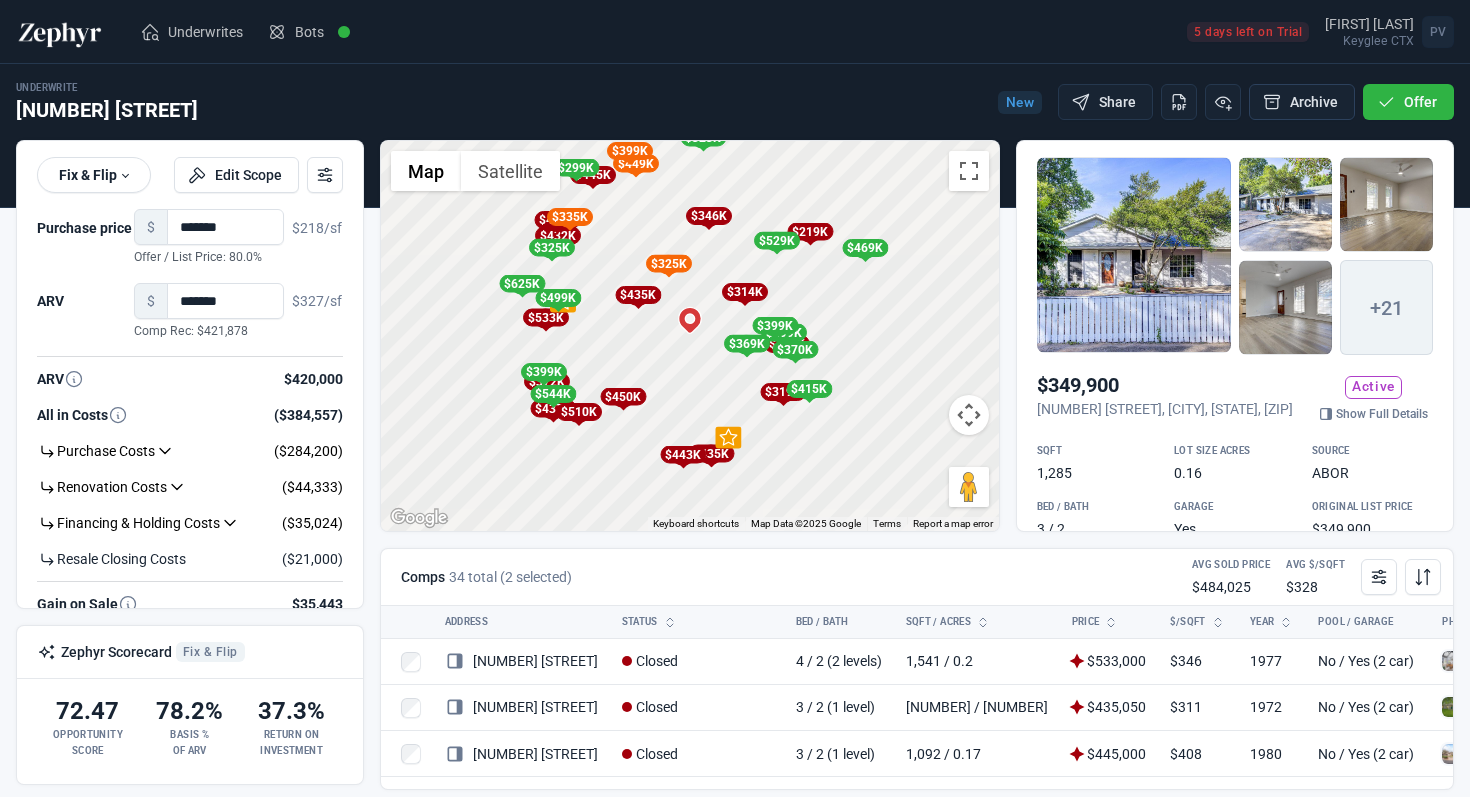 click on "Archive" at bounding box center (1302, 102) 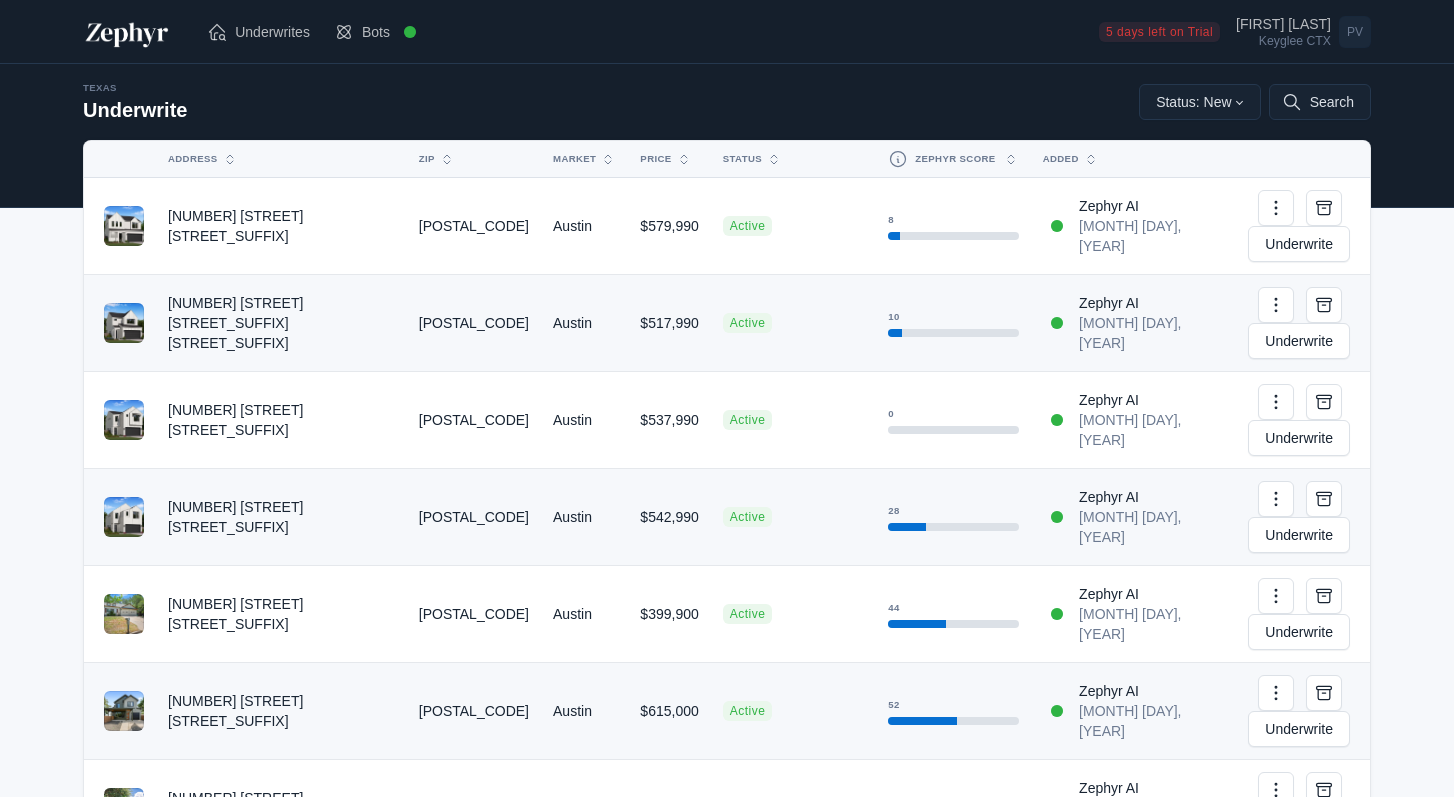 scroll, scrollTop: 0, scrollLeft: 0, axis: both 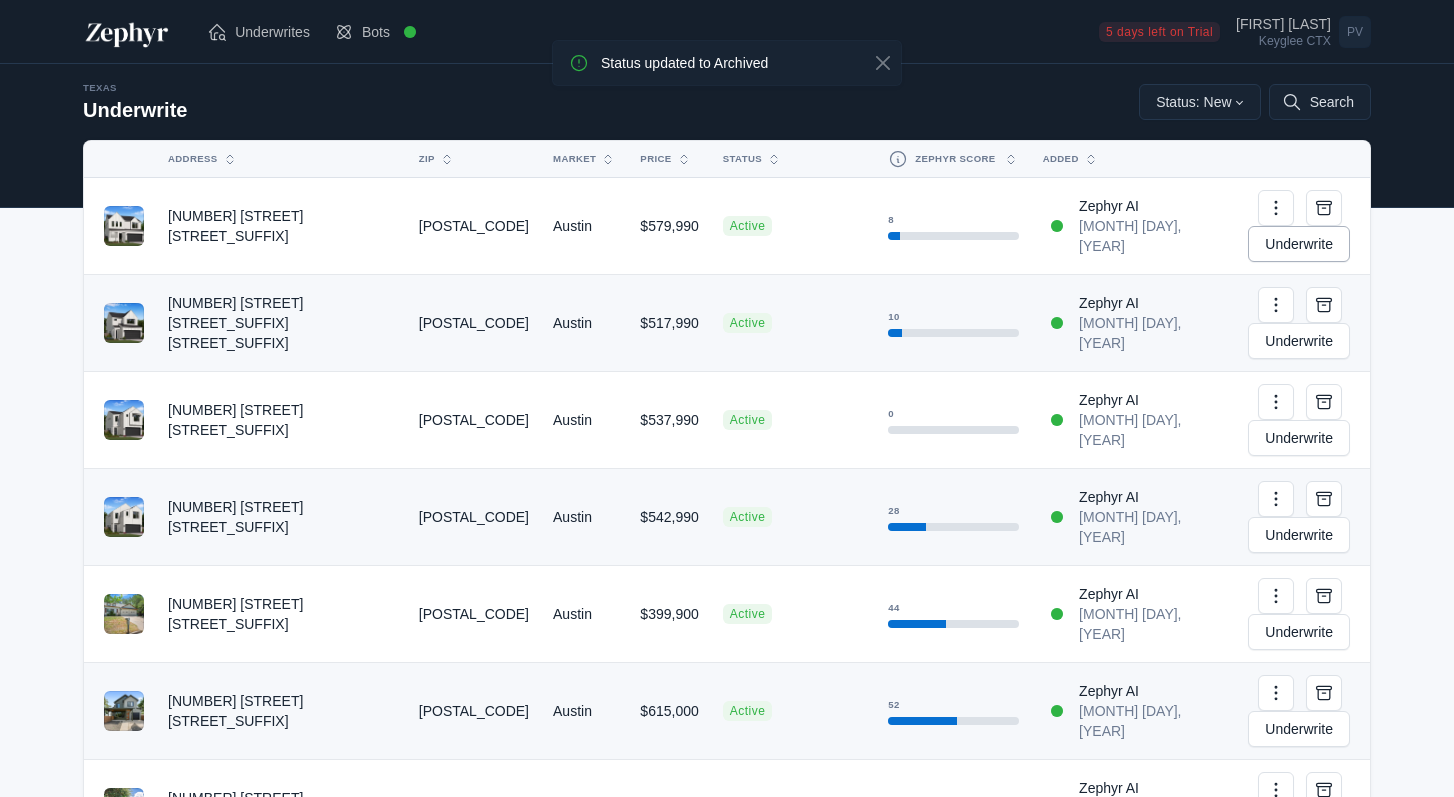 click on "Underwrite" at bounding box center [1299, 244] 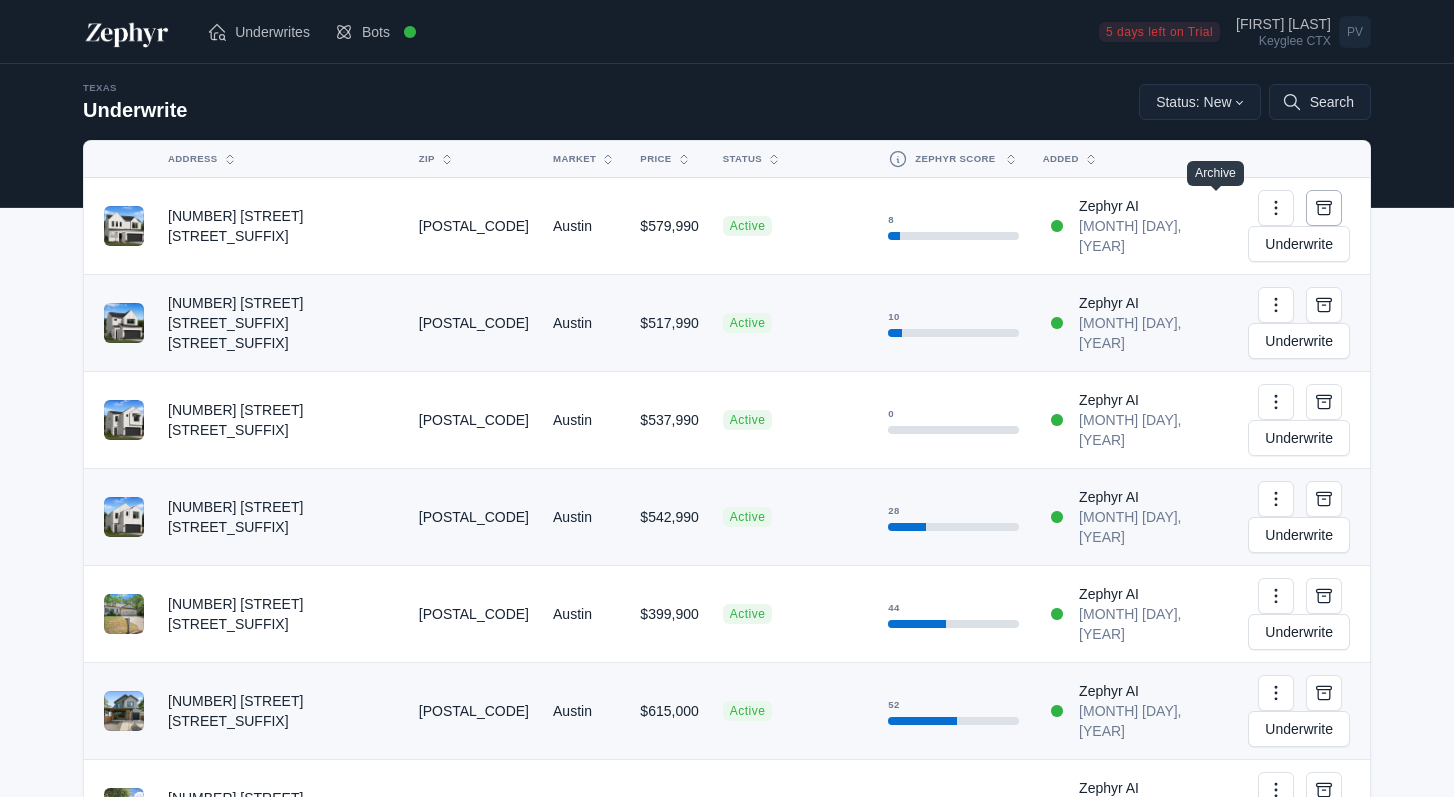click 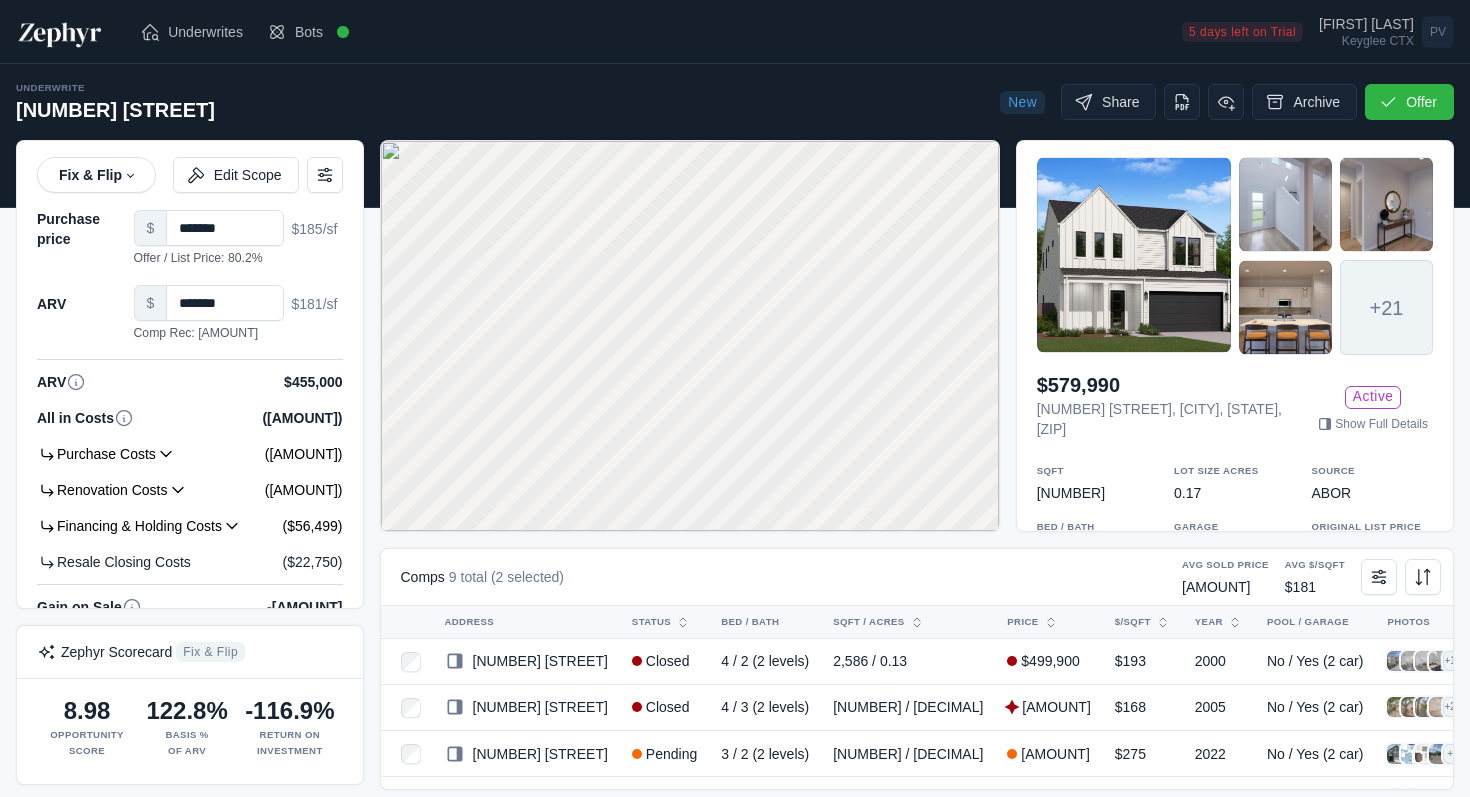 scroll, scrollTop: 0, scrollLeft: 0, axis: both 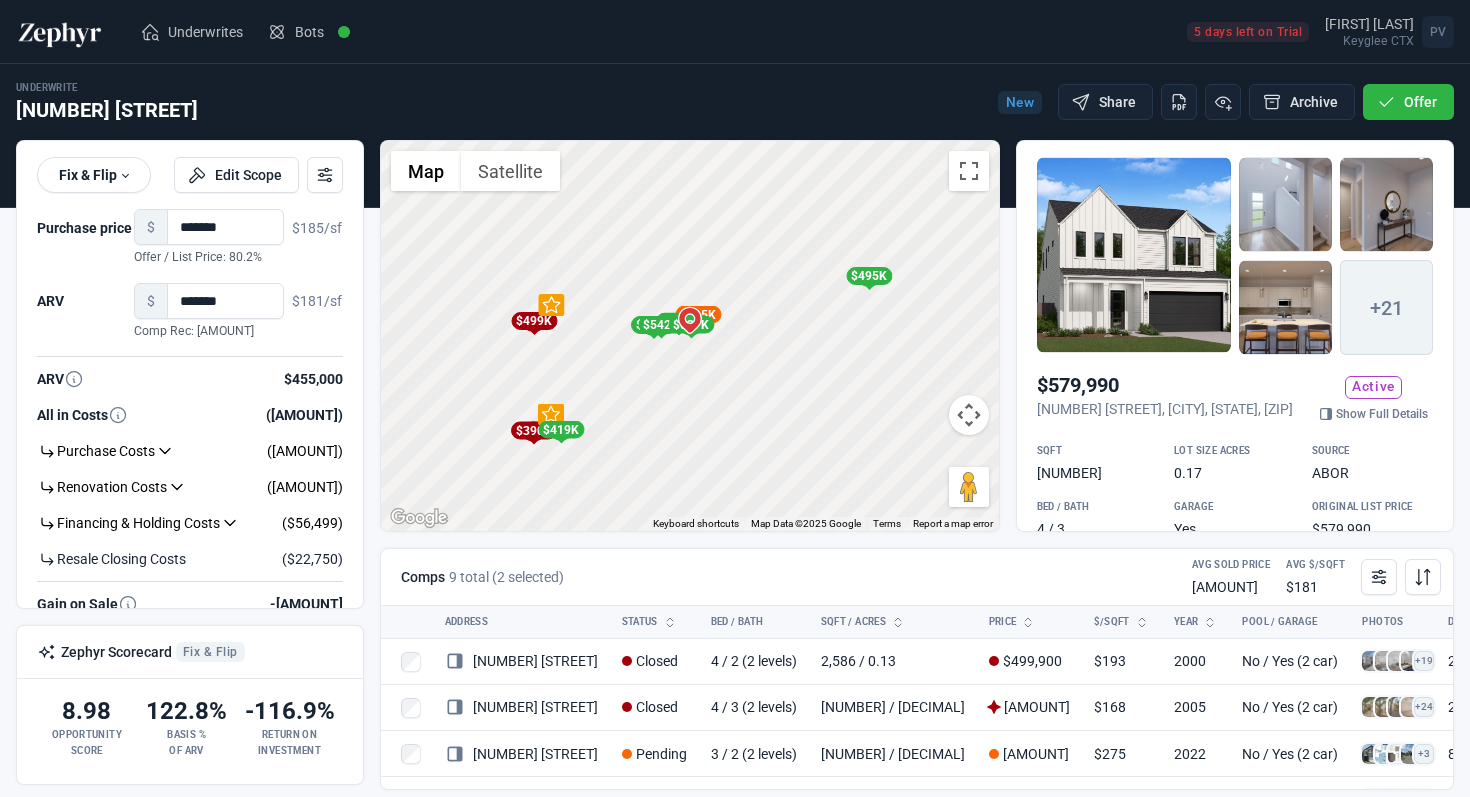 drag, startPoint x: 1056, startPoint y: 215, endPoint x: 900, endPoint y: 190, distance: 157.99051 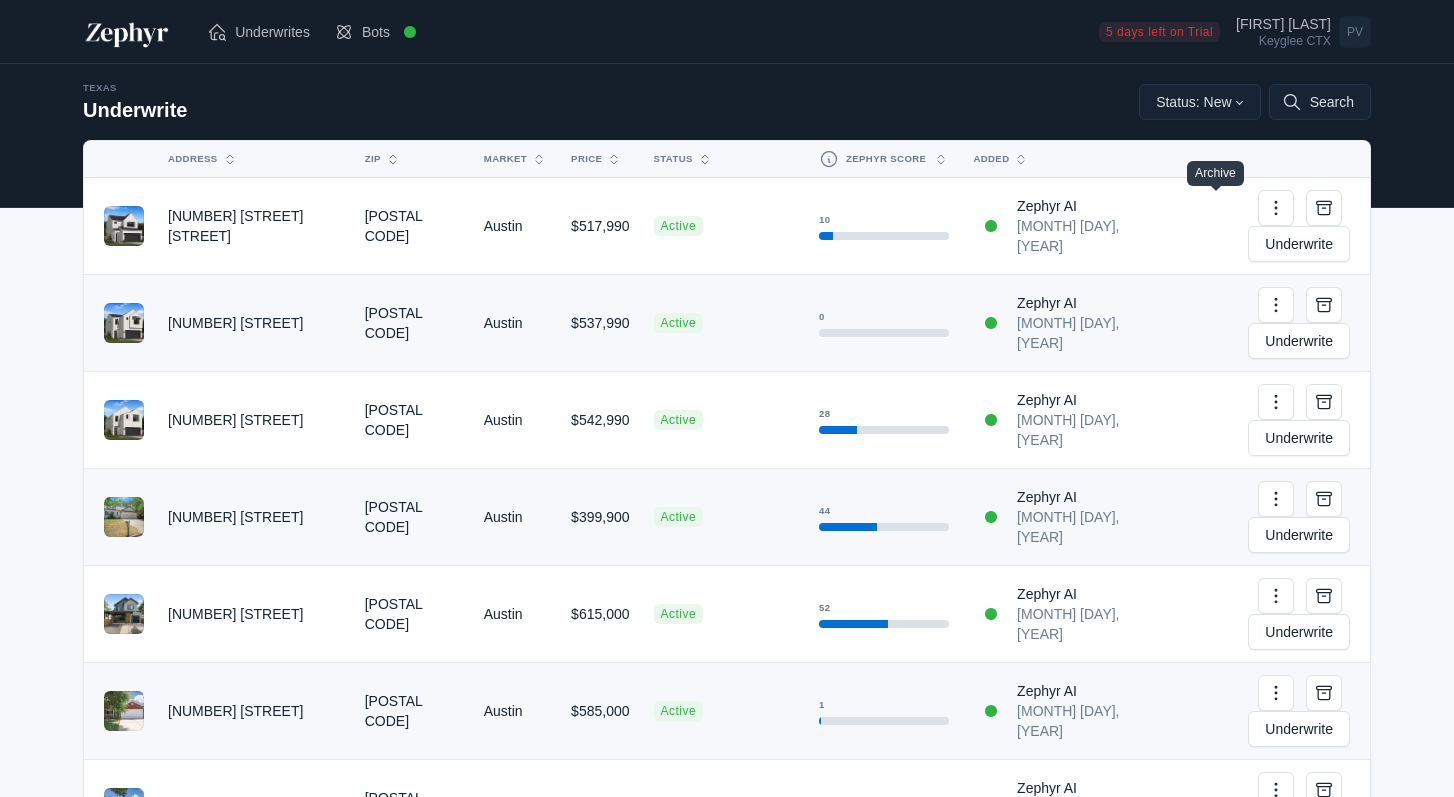 scroll, scrollTop: 0, scrollLeft: 0, axis: both 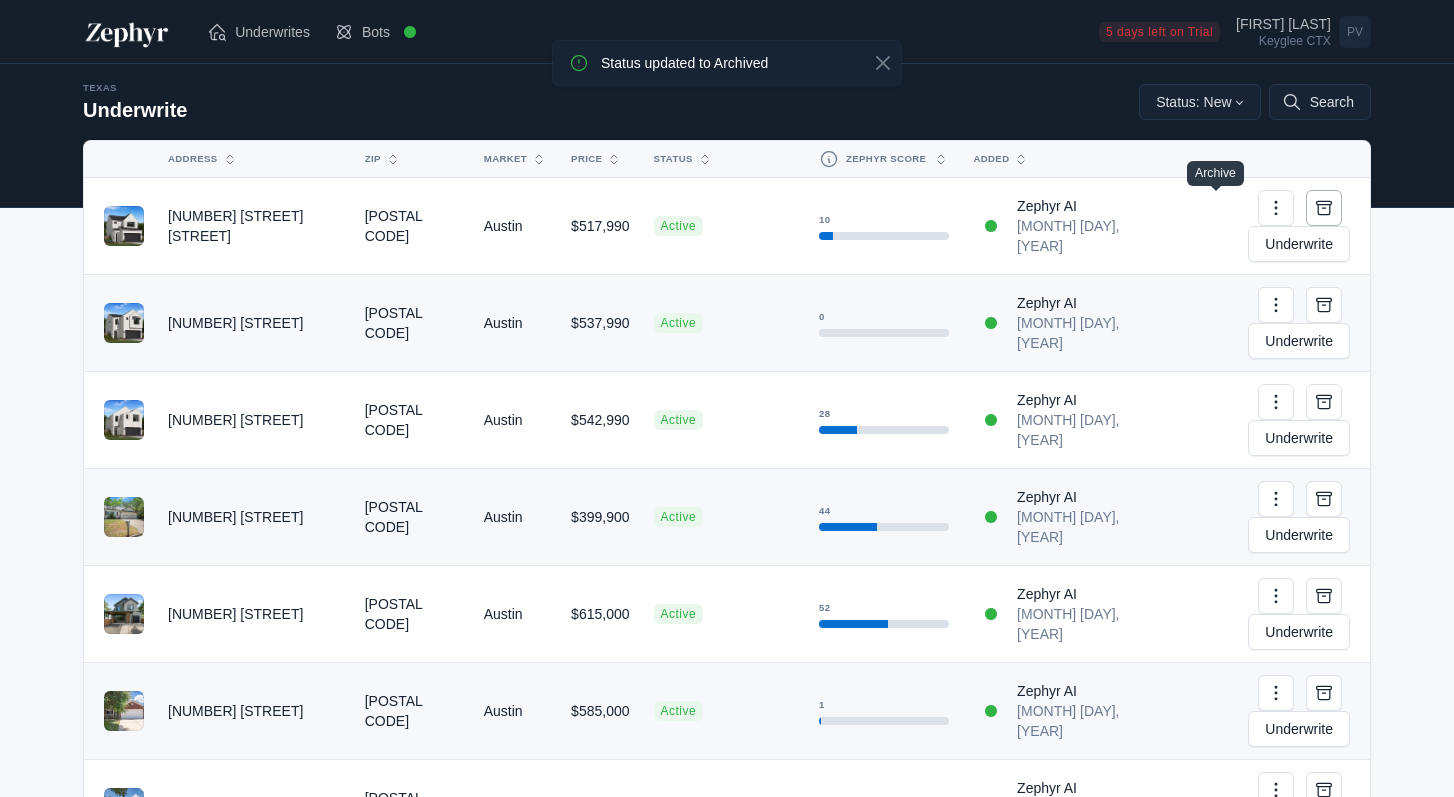 click 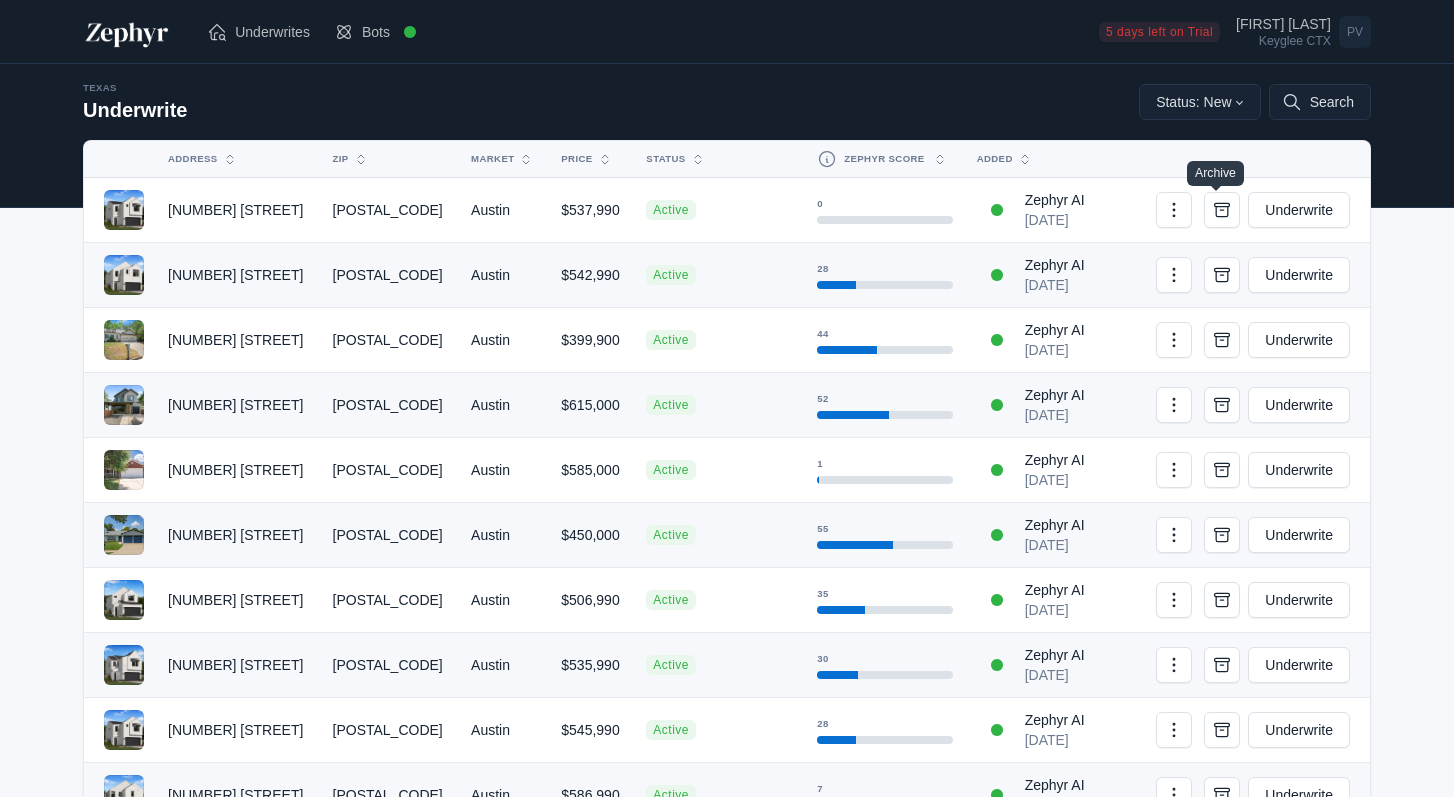 scroll, scrollTop: 0, scrollLeft: 0, axis: both 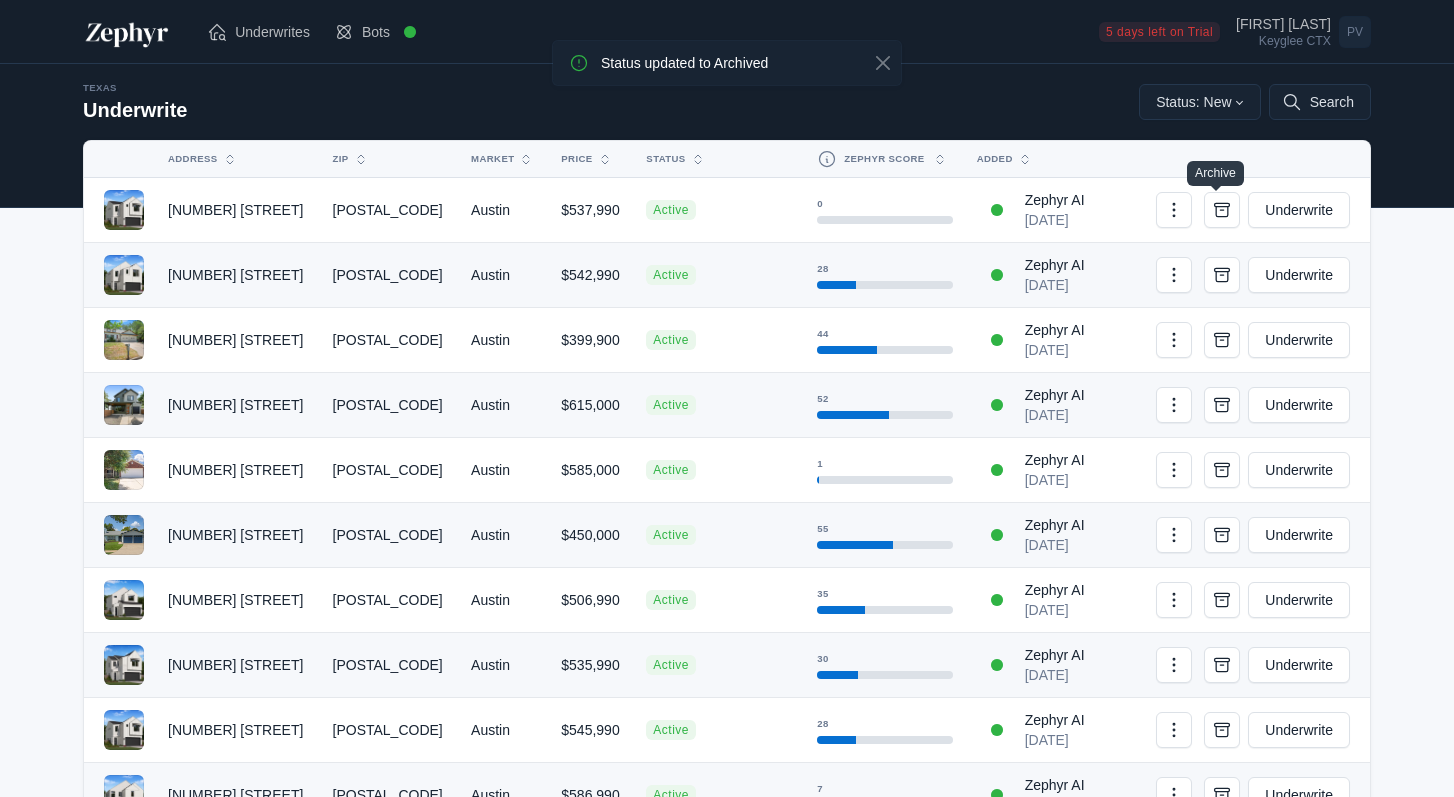 click 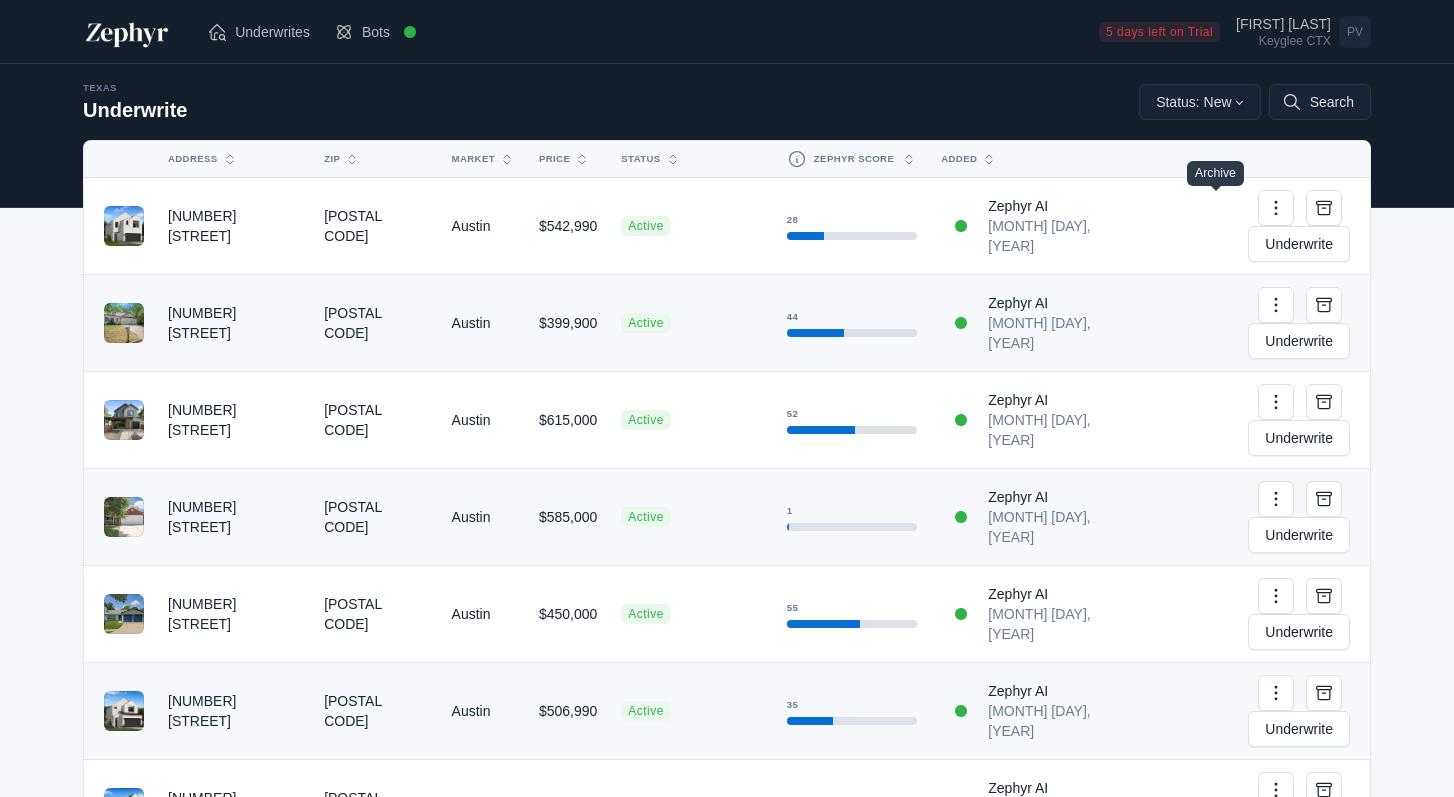 scroll, scrollTop: 0, scrollLeft: 0, axis: both 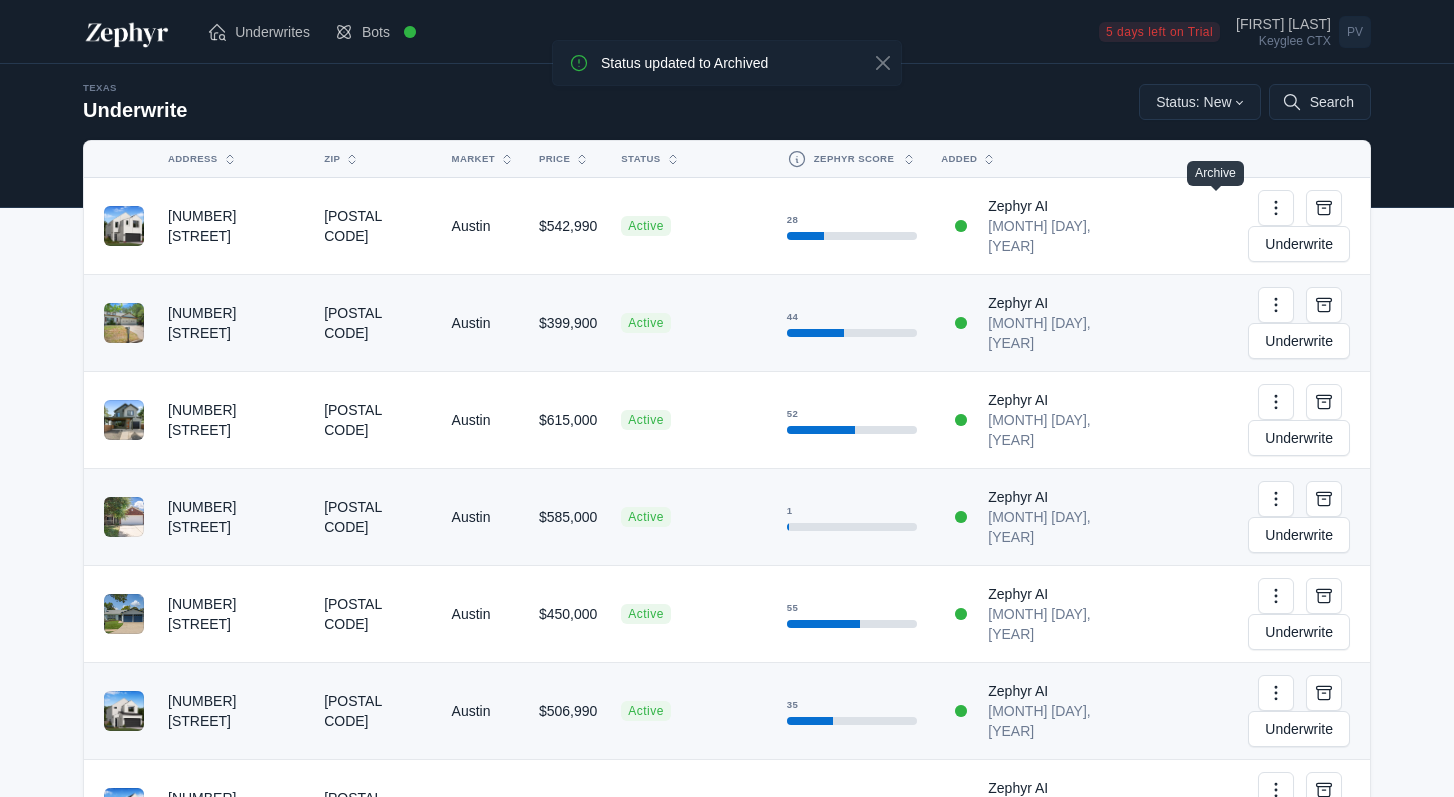 click 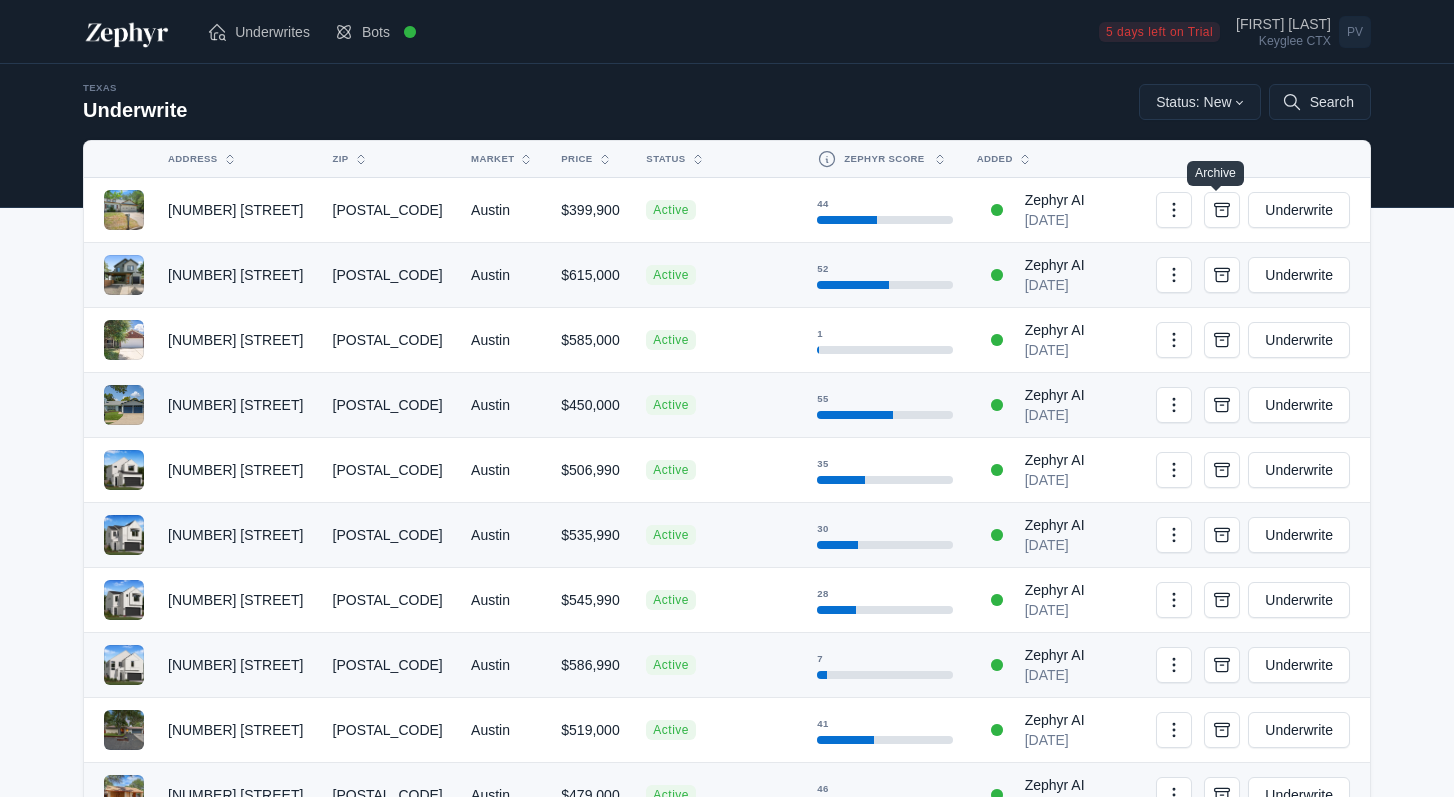 scroll, scrollTop: 0, scrollLeft: 0, axis: both 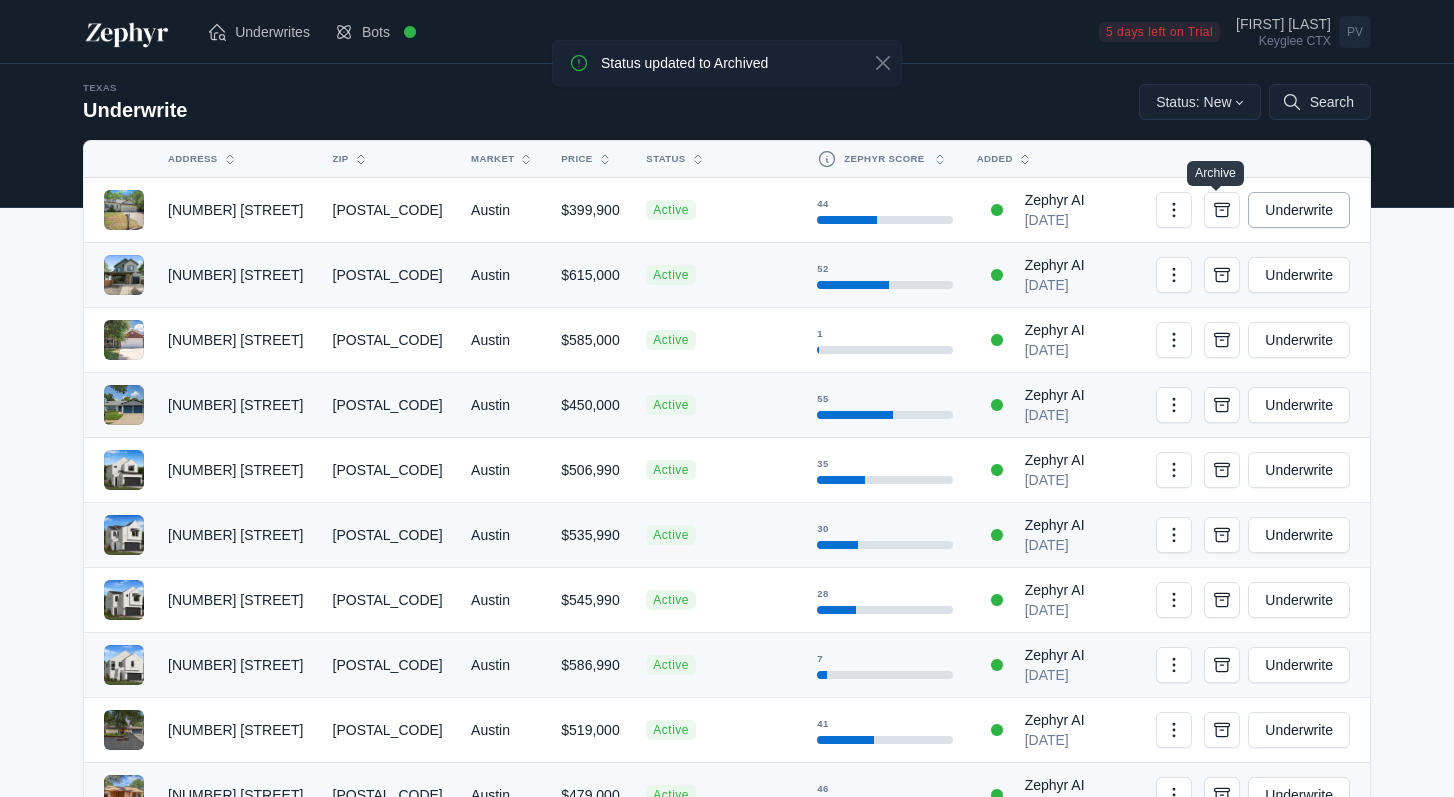 click on "Underwrite" at bounding box center (1299, 210) 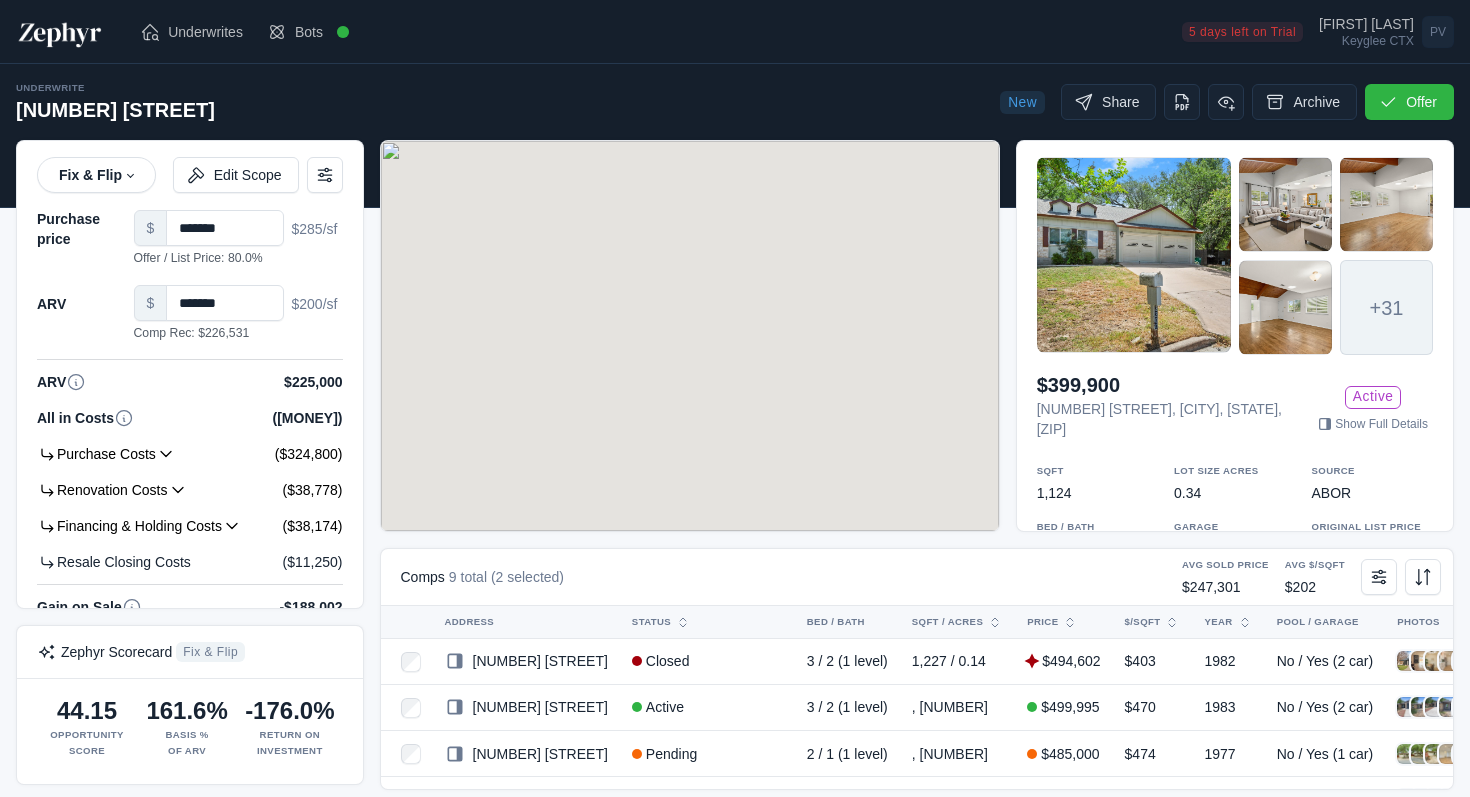 scroll, scrollTop: 0, scrollLeft: 0, axis: both 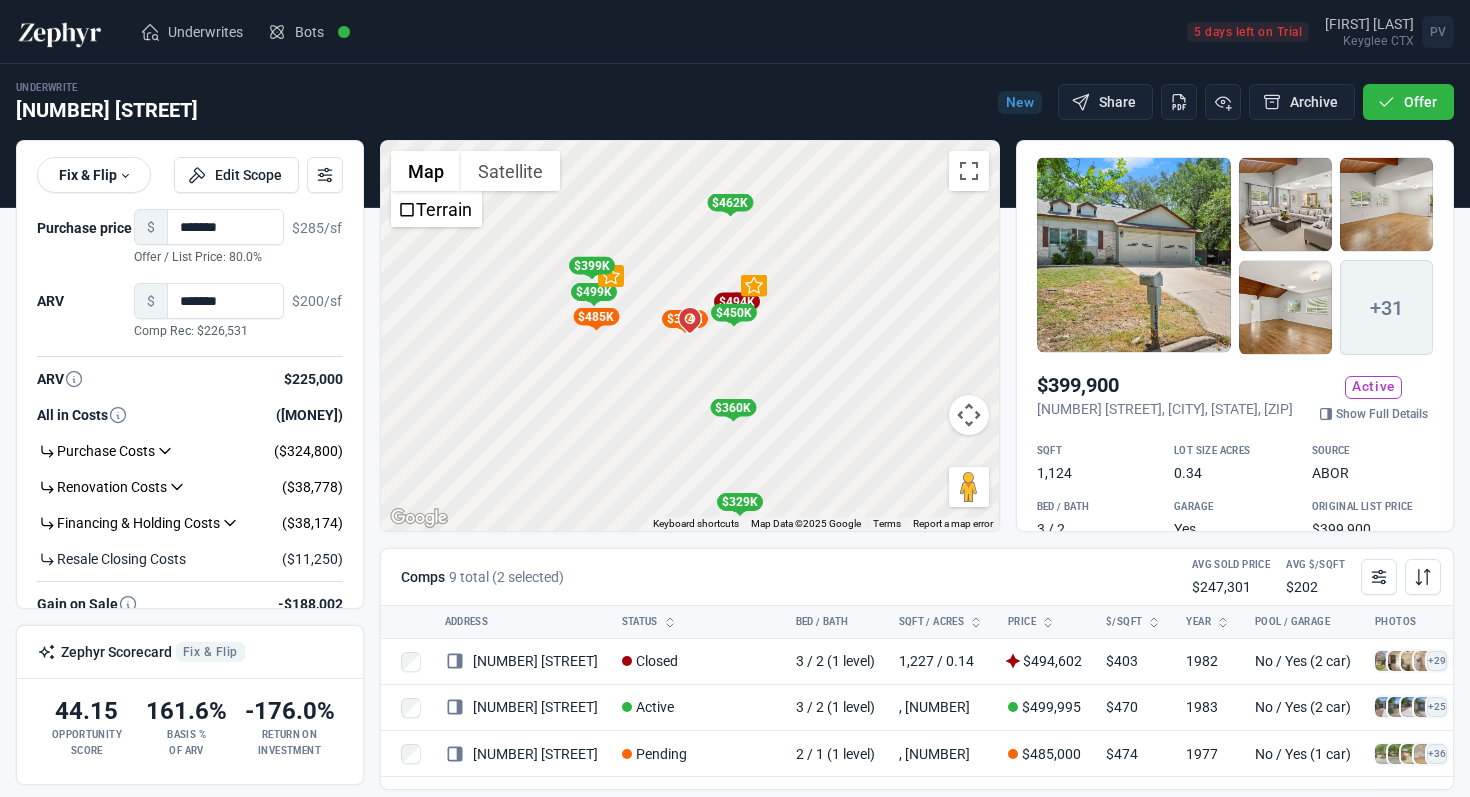 click at bounding box center (1134, 255) 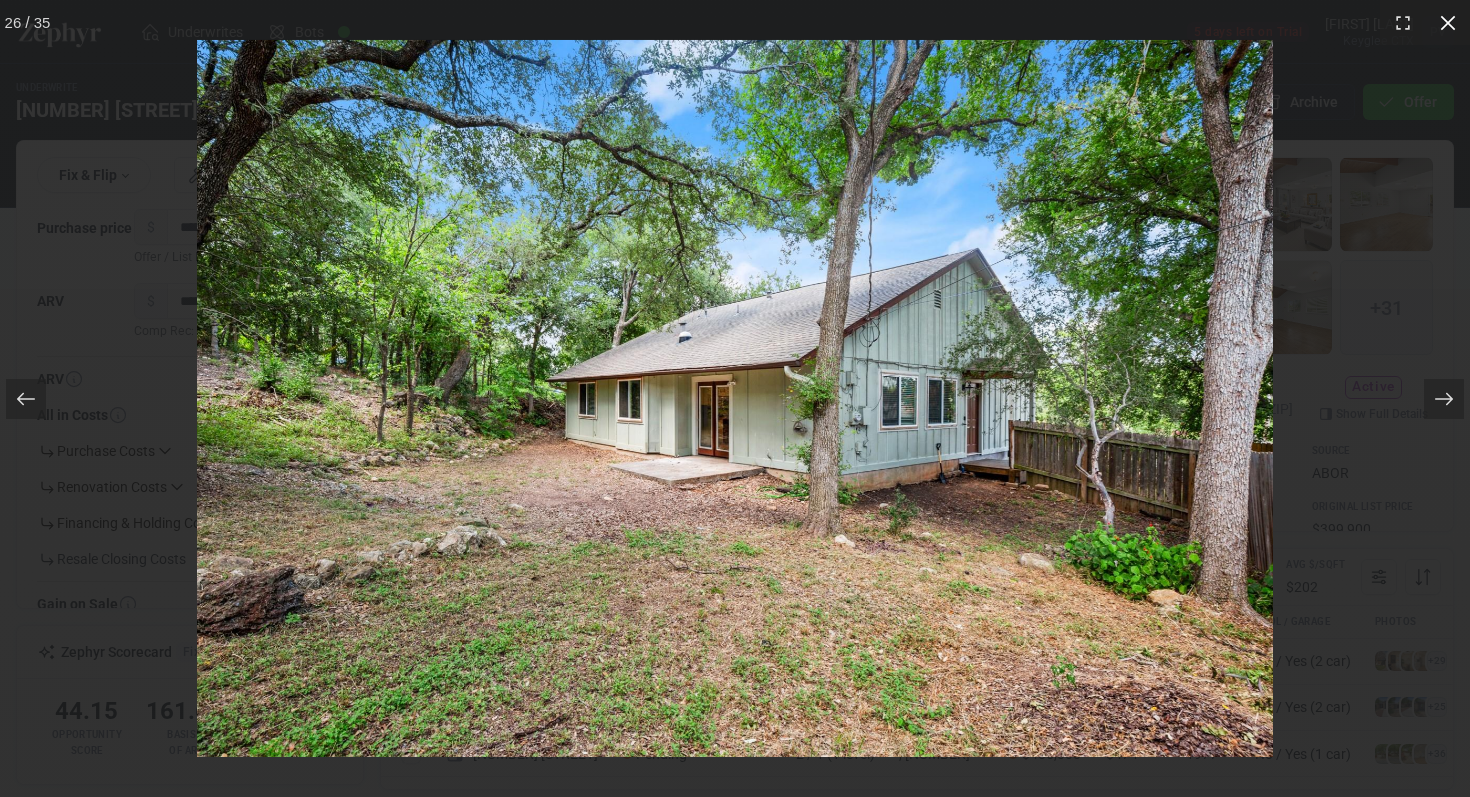 click 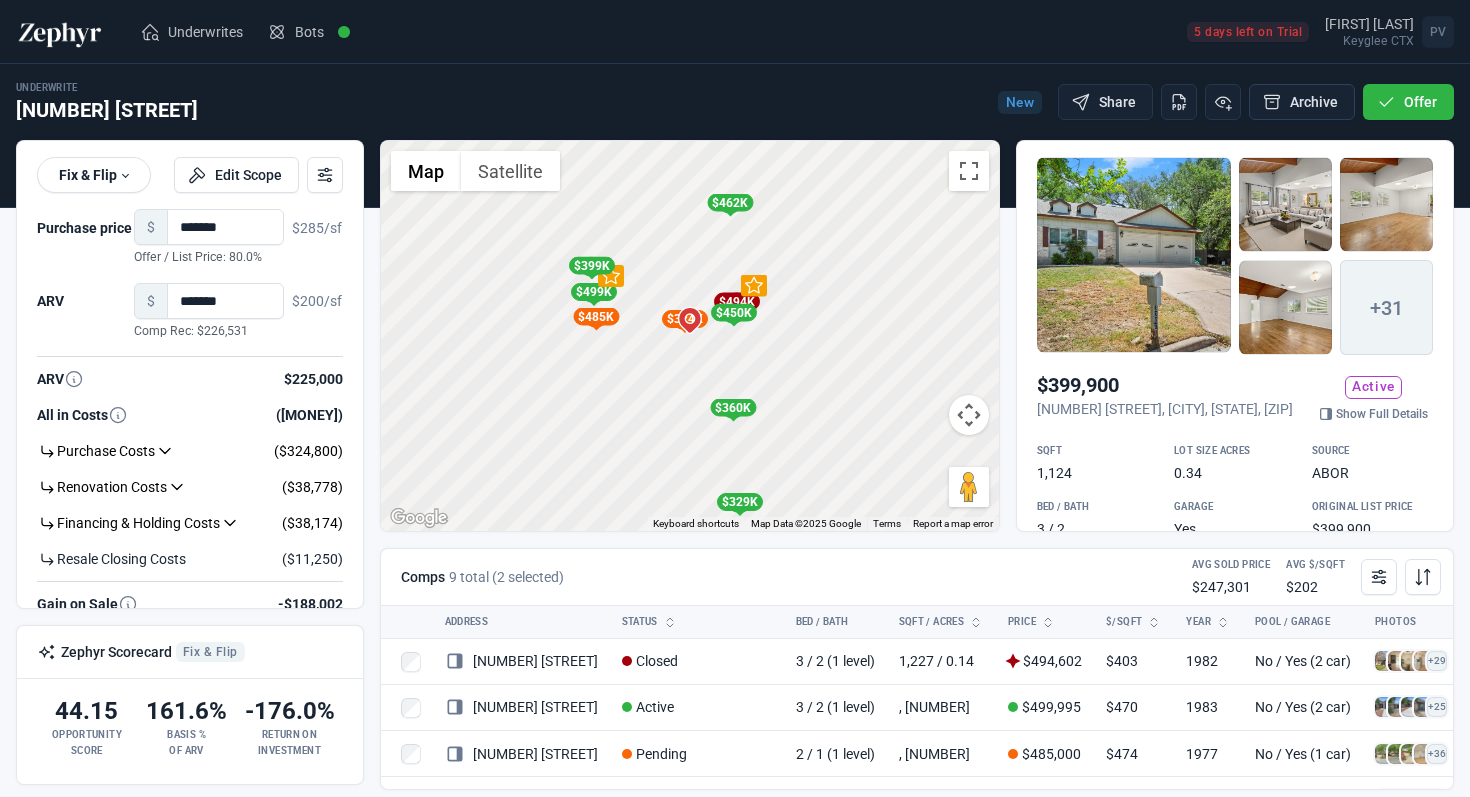 click on "Archive" at bounding box center [1302, 102] 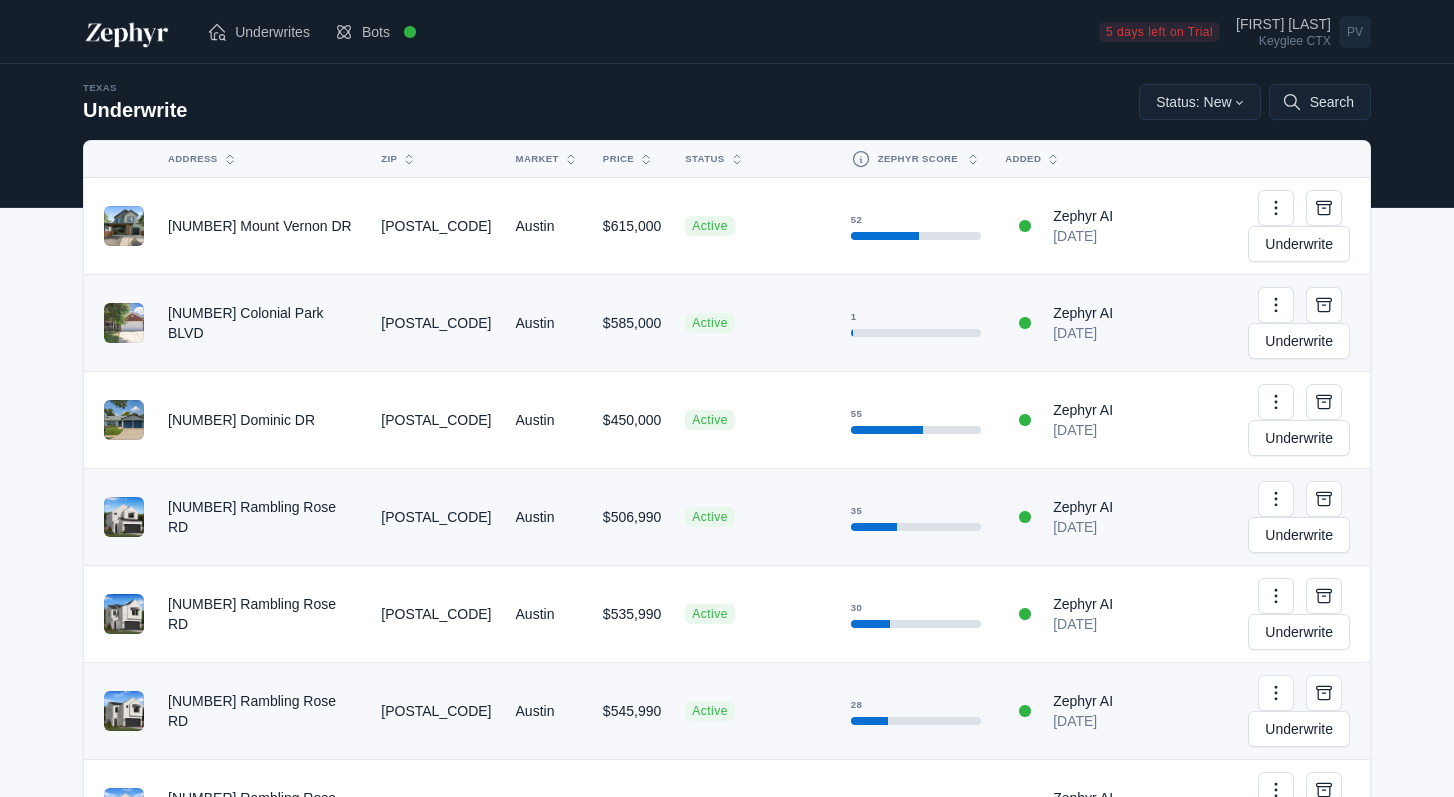 scroll, scrollTop: 0, scrollLeft: 0, axis: both 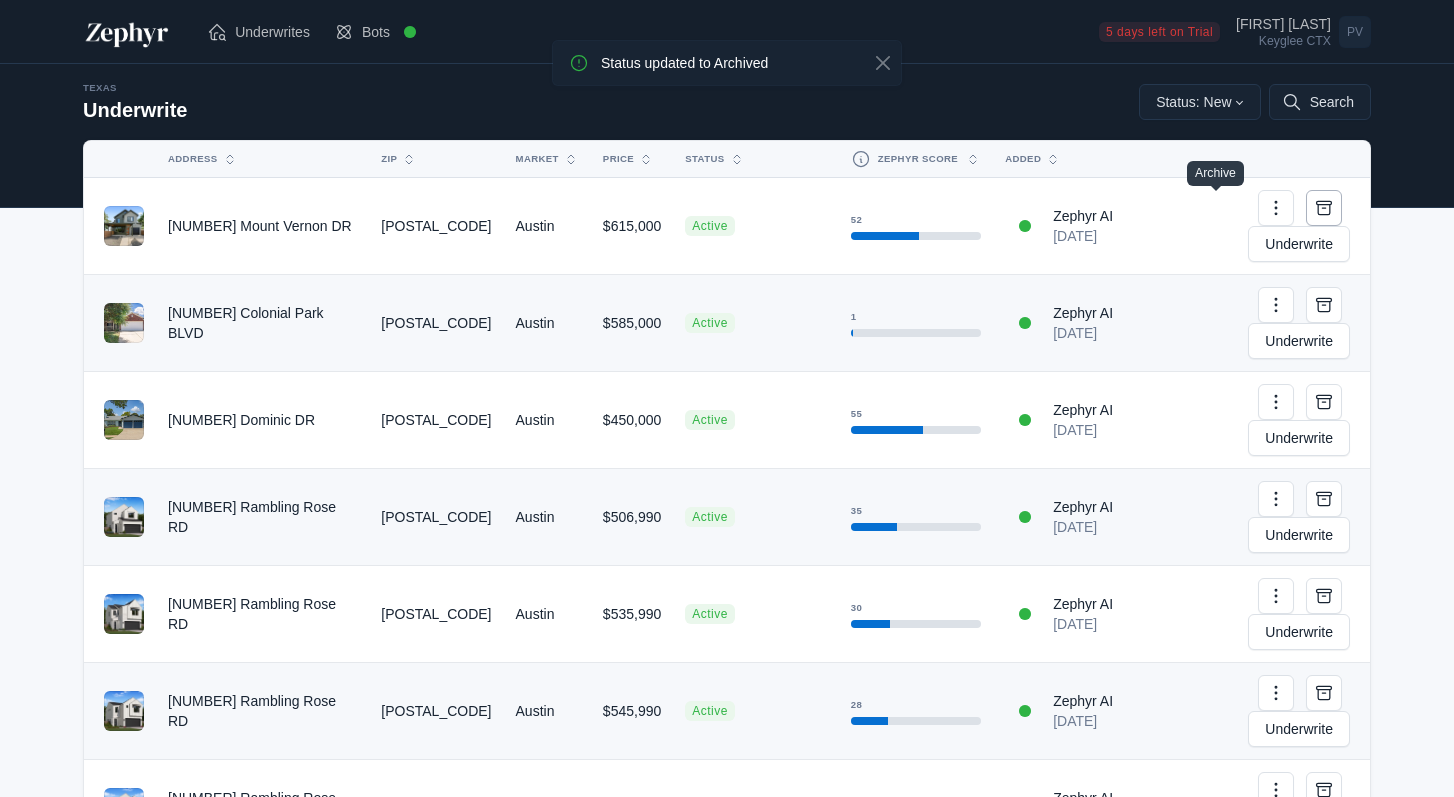click at bounding box center [1324, 208] 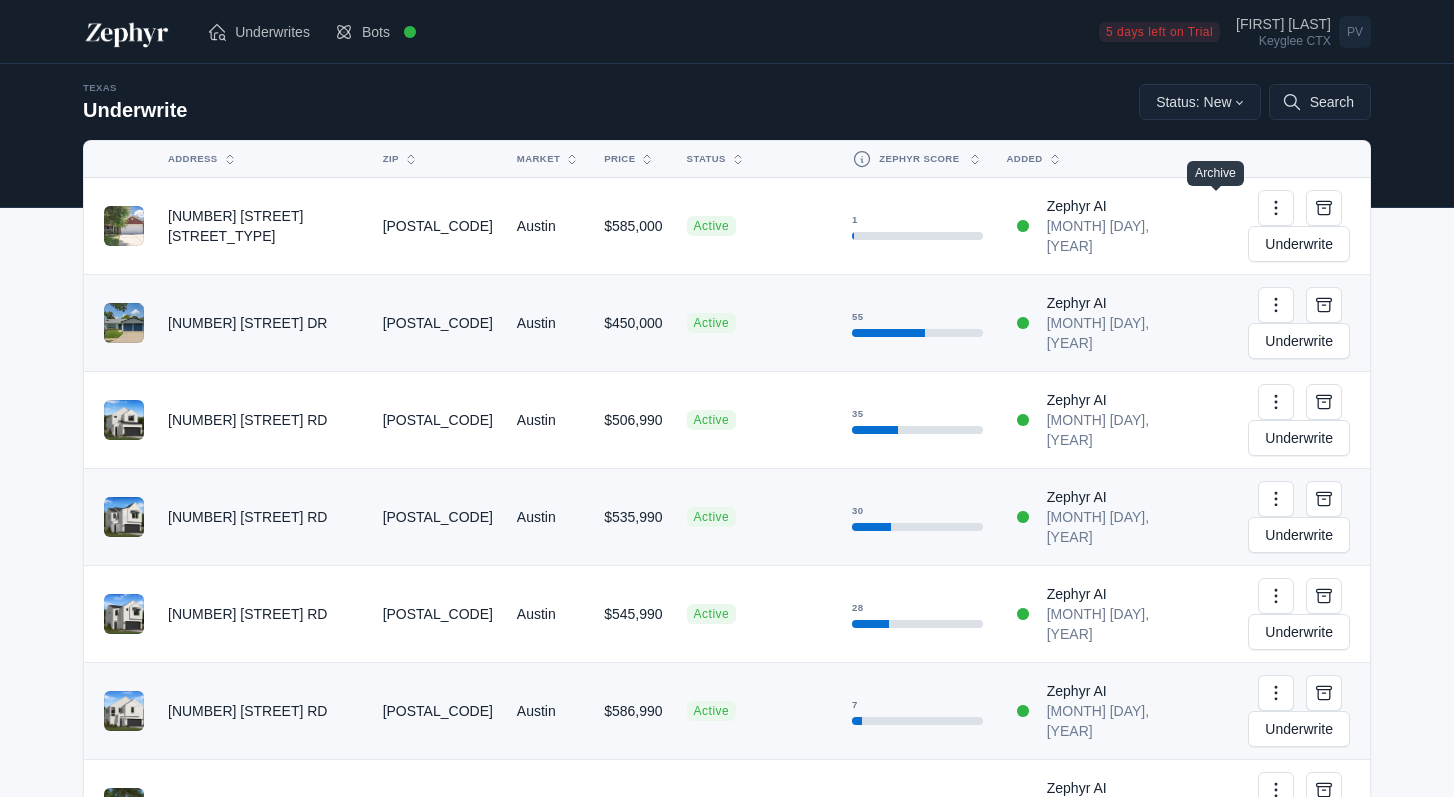 scroll, scrollTop: 0, scrollLeft: 0, axis: both 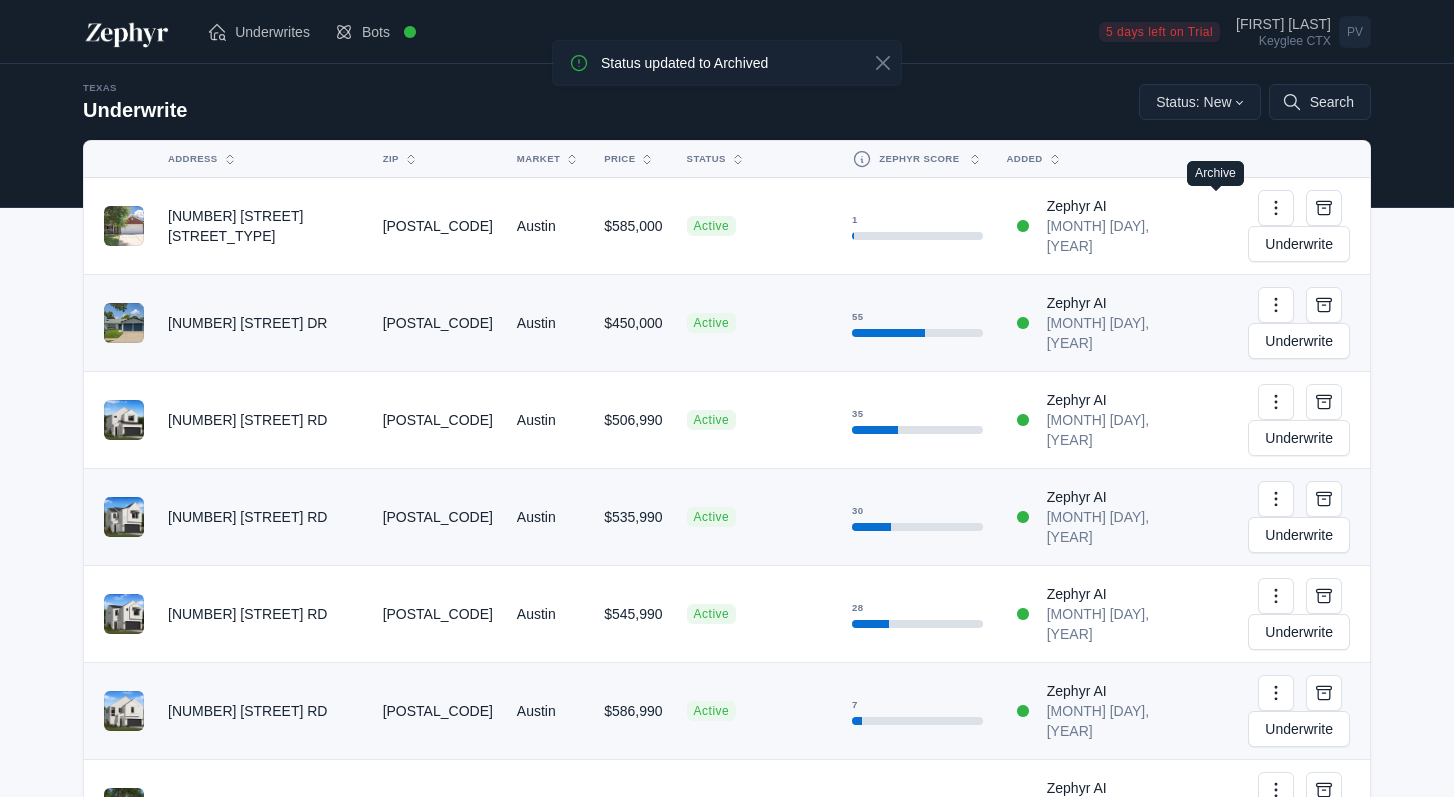 click at bounding box center (1324, 208) 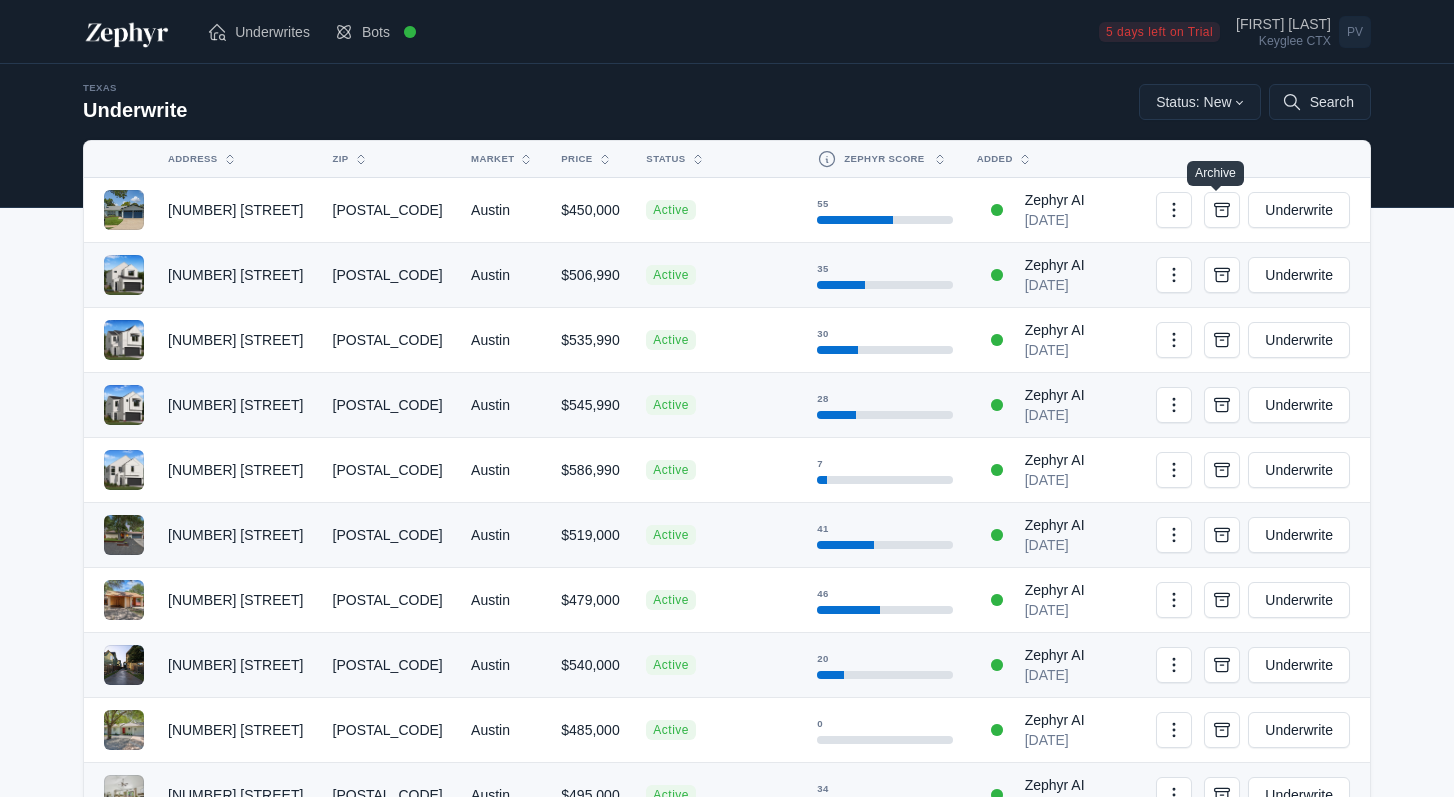scroll, scrollTop: 0, scrollLeft: 0, axis: both 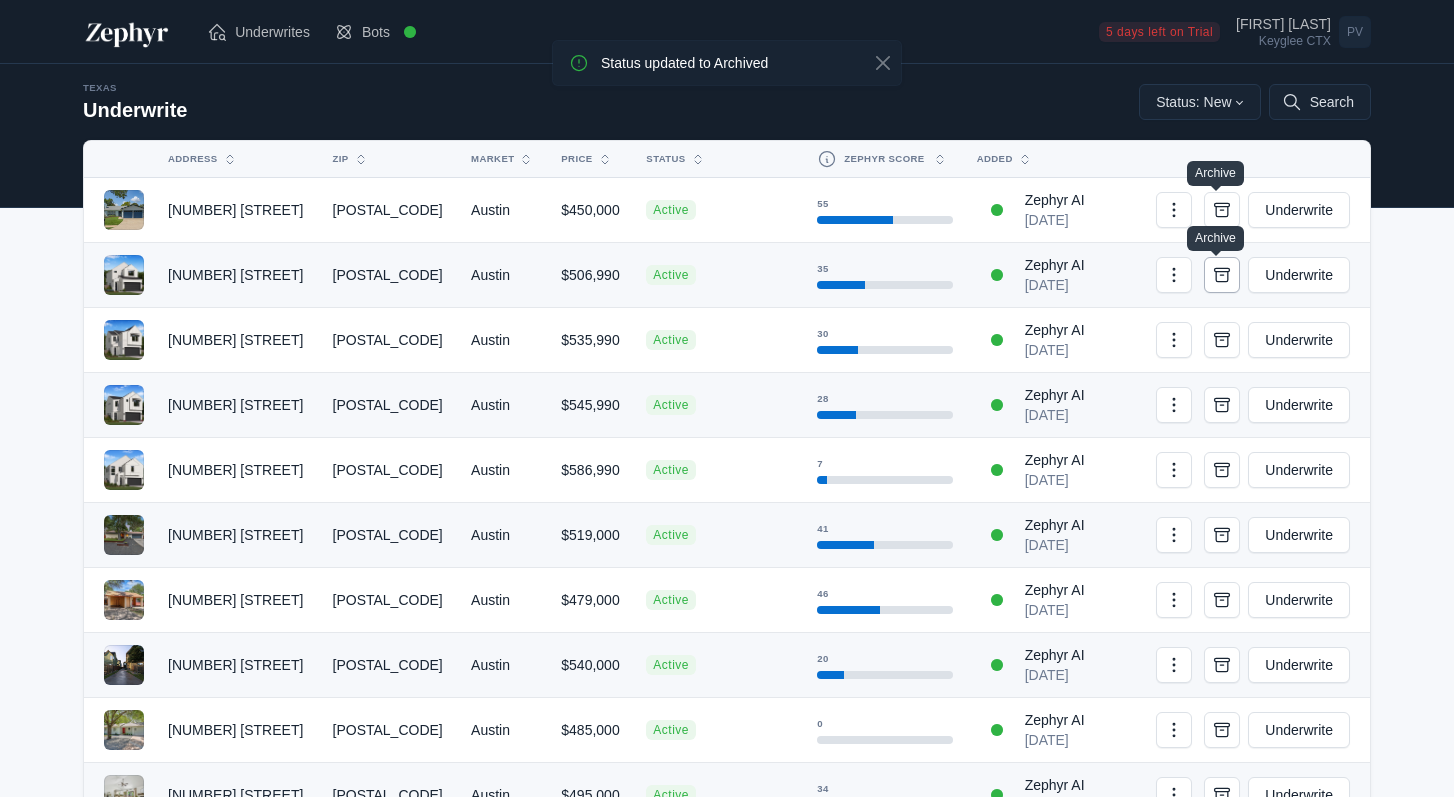 click 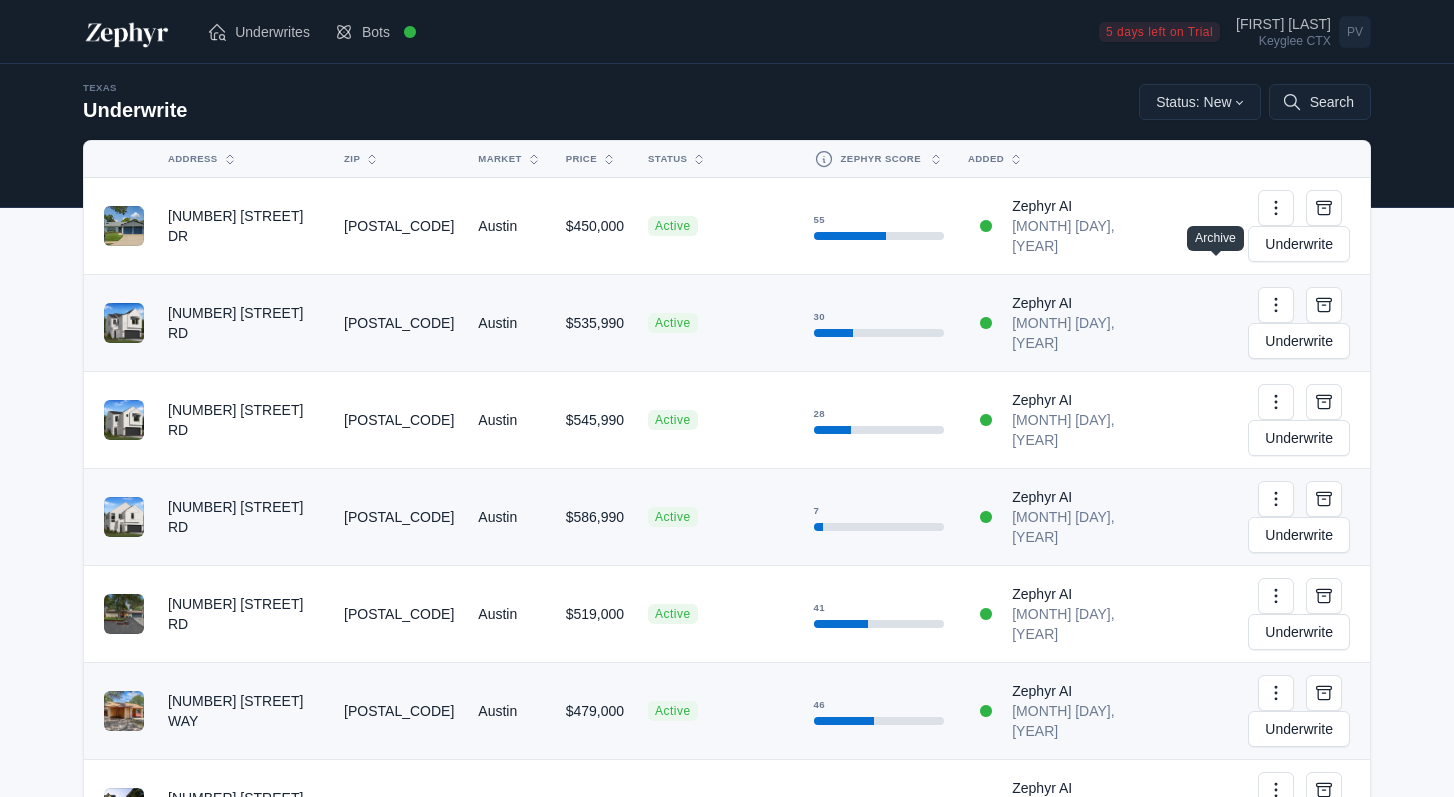 scroll, scrollTop: 0, scrollLeft: 0, axis: both 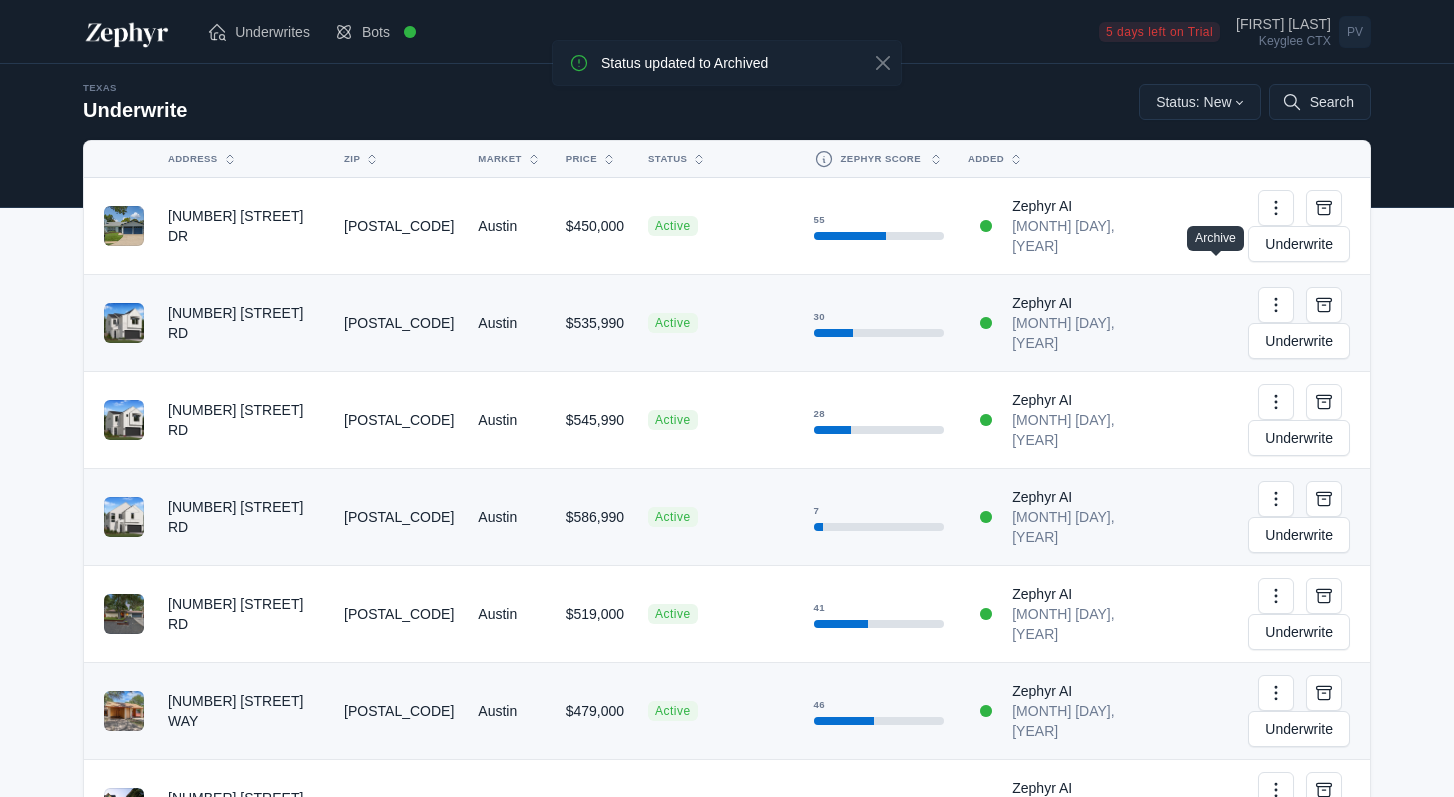 click 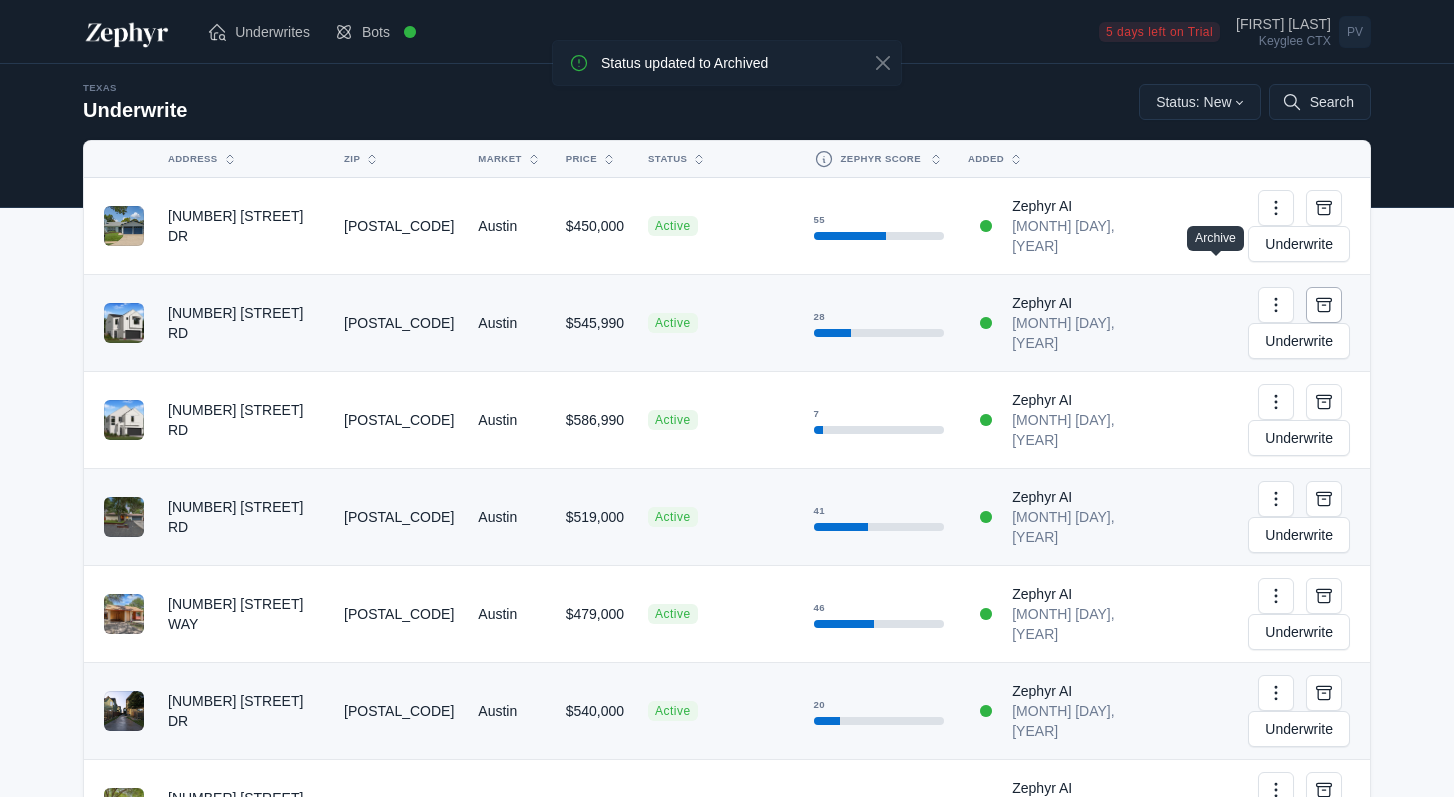 scroll, scrollTop: 0, scrollLeft: 0, axis: both 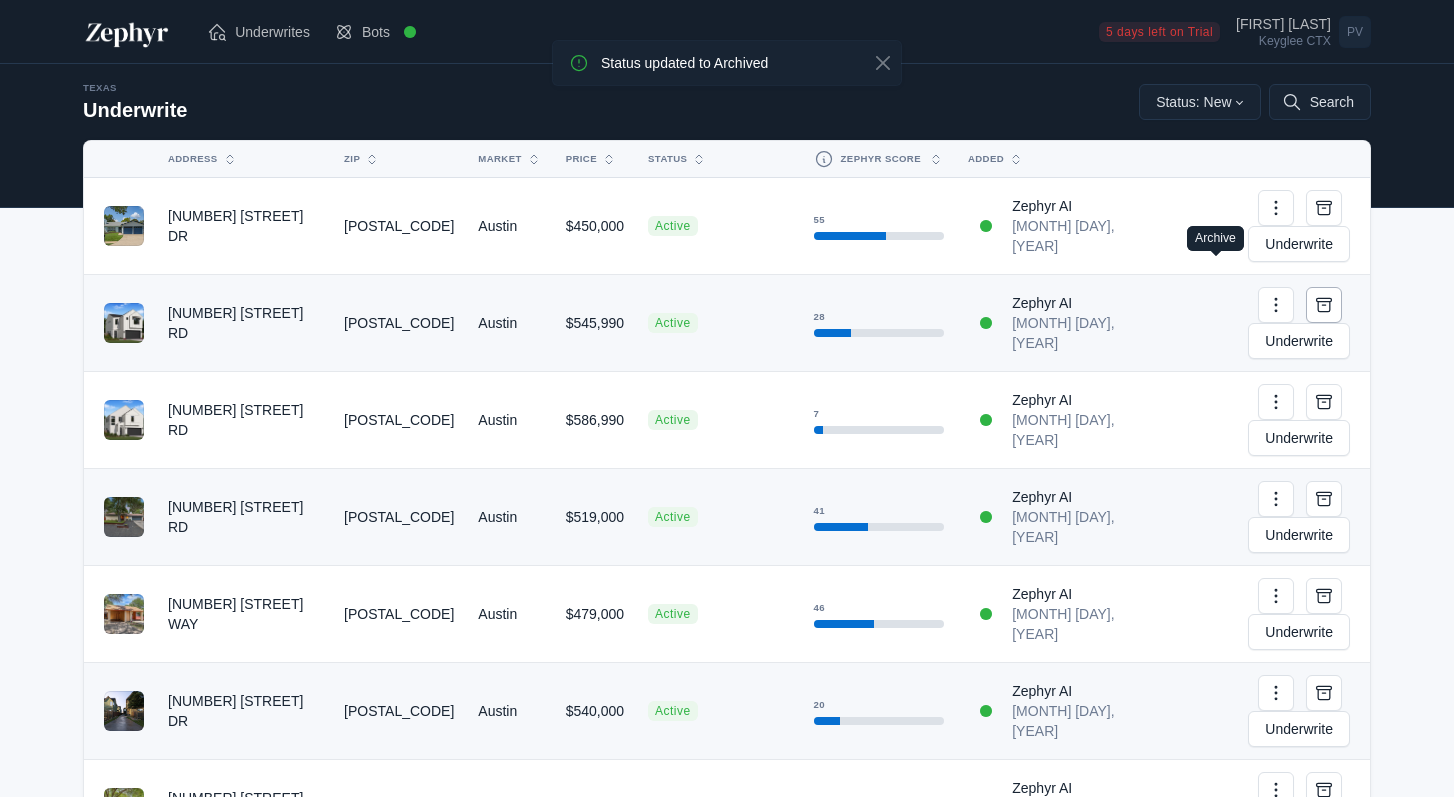 click 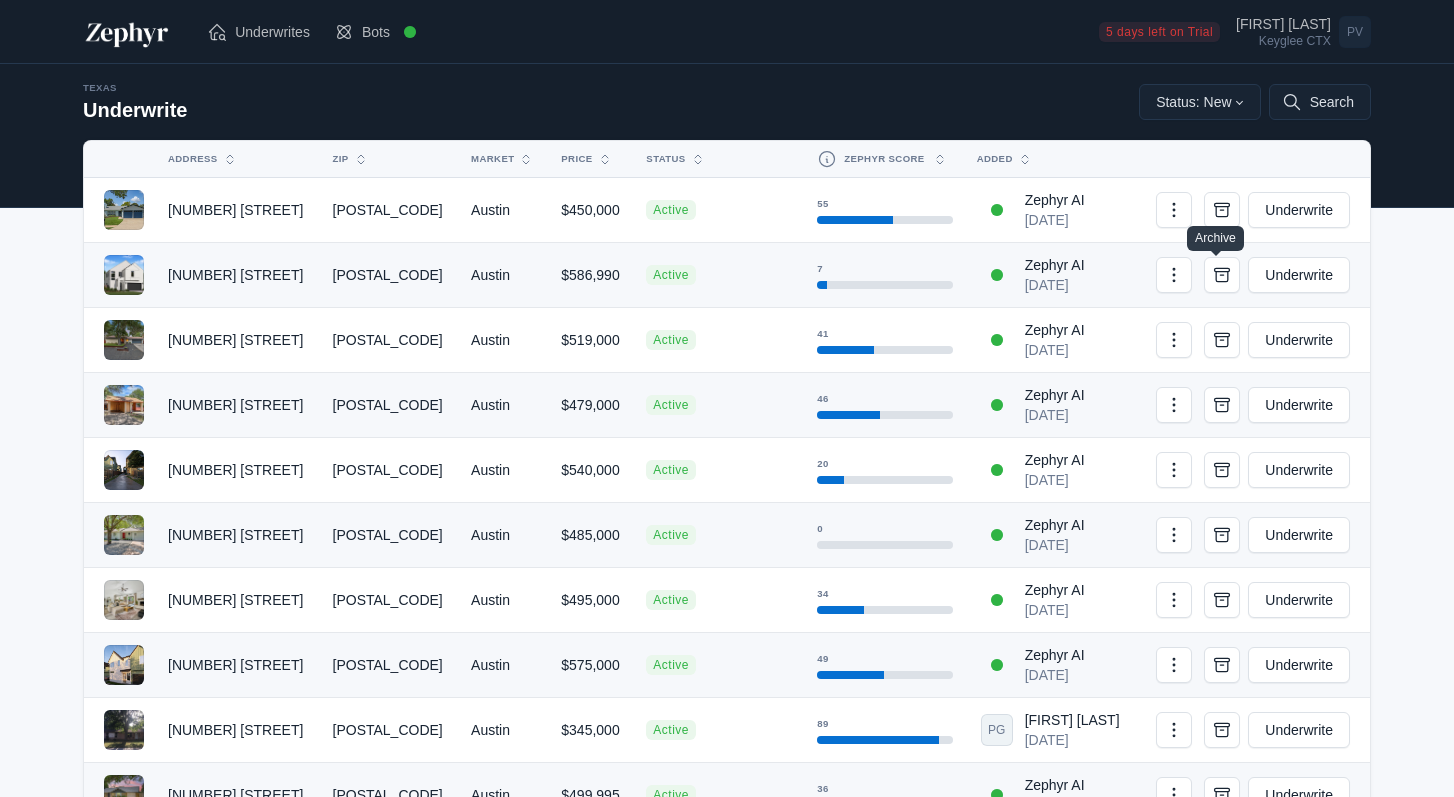 scroll, scrollTop: 0, scrollLeft: 0, axis: both 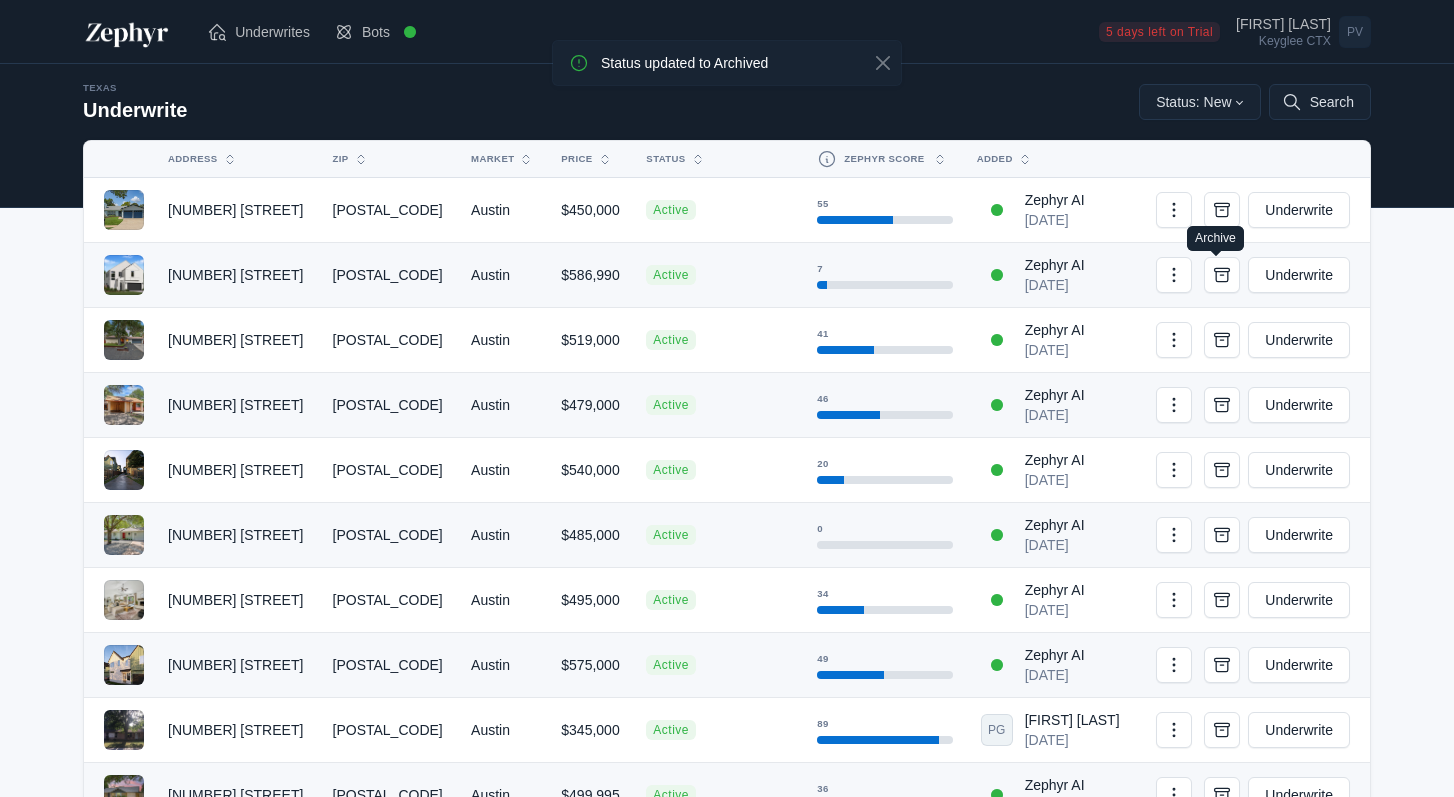 click 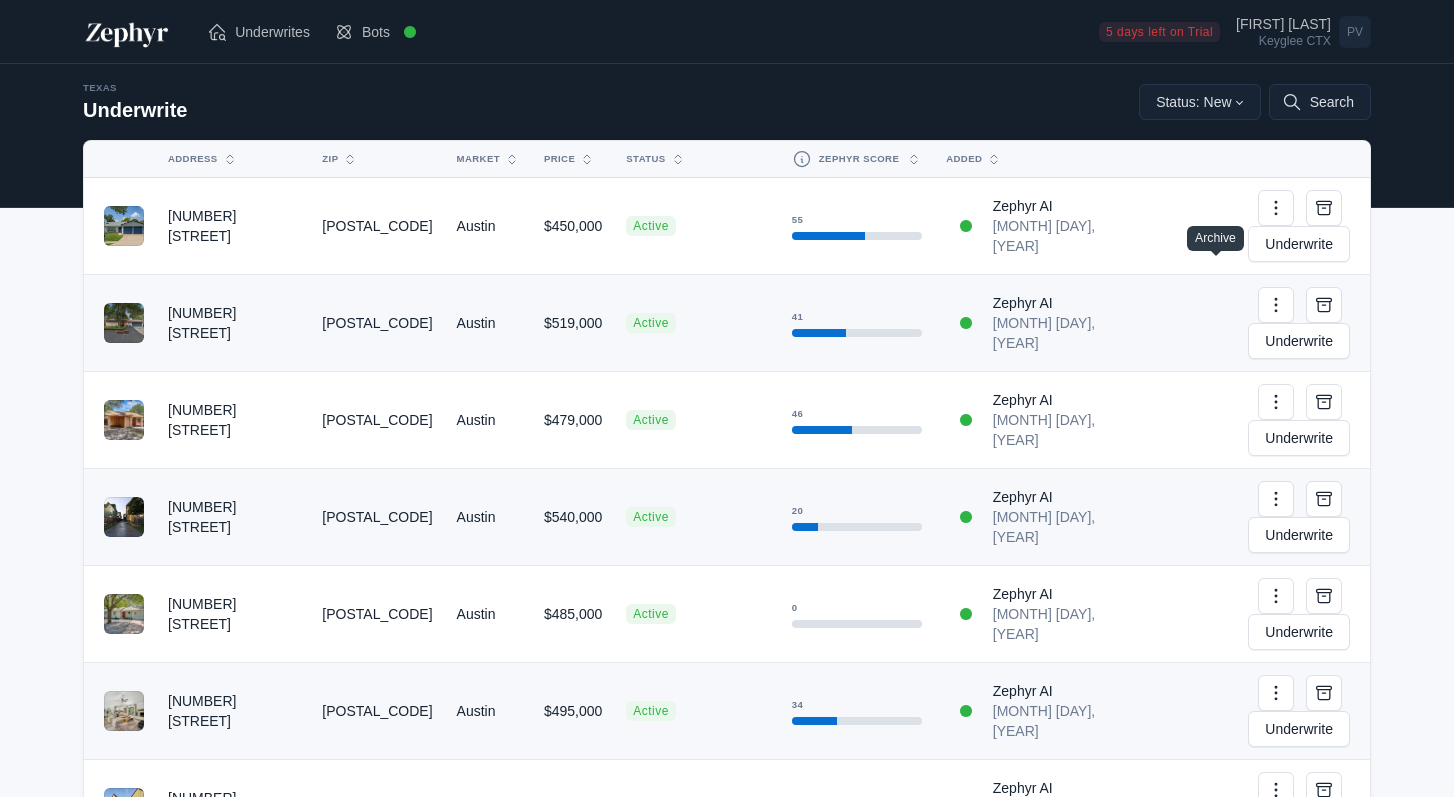 scroll, scrollTop: 0, scrollLeft: 0, axis: both 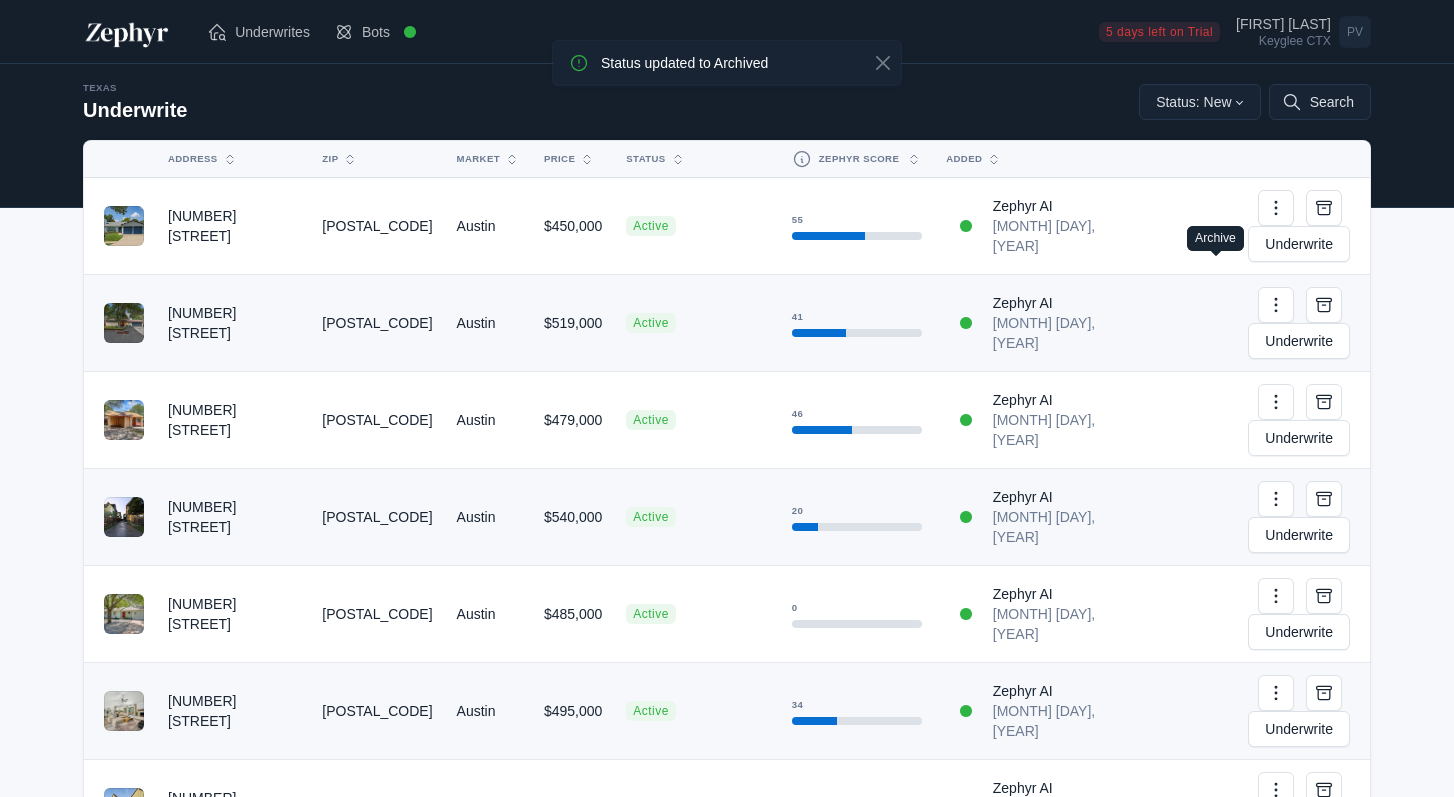 click 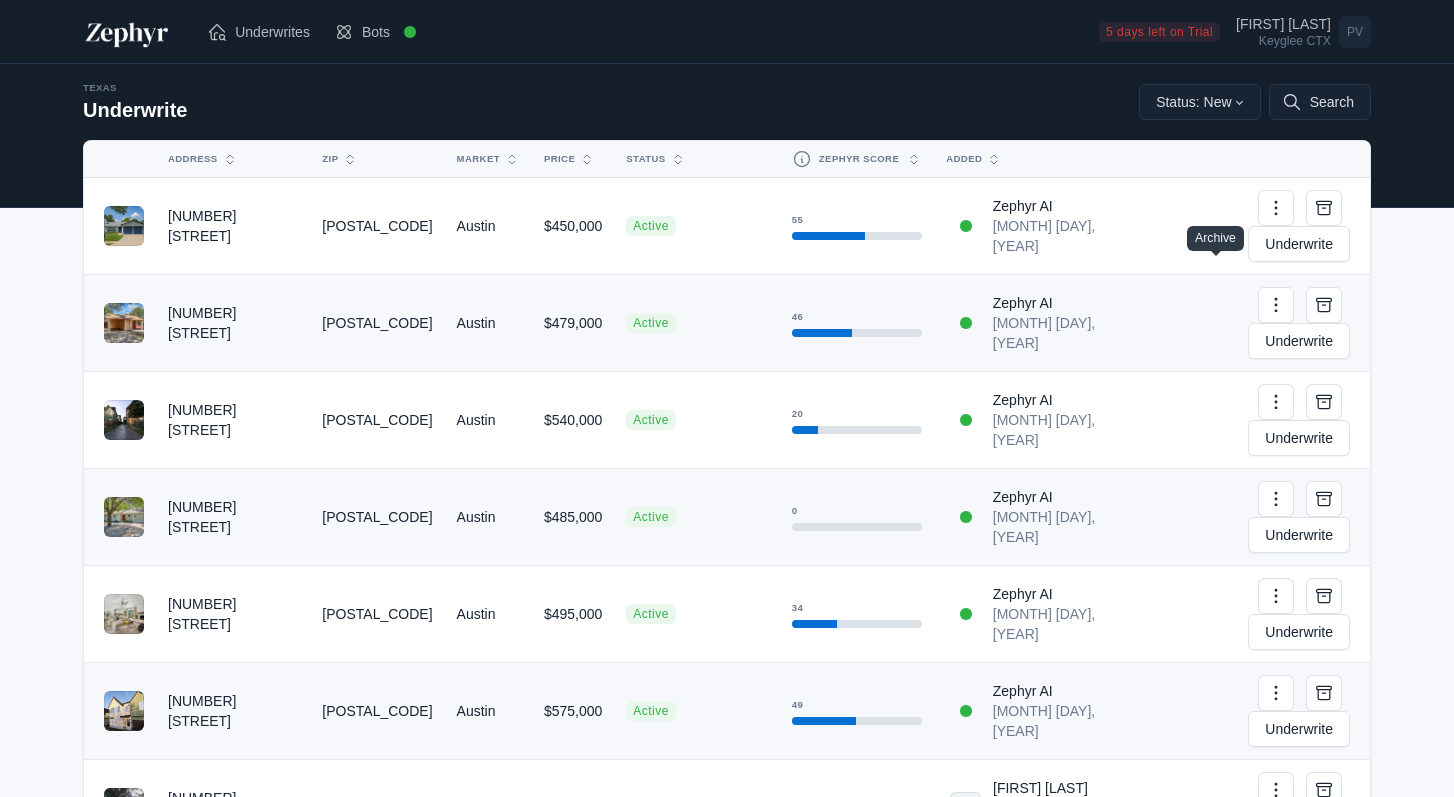scroll, scrollTop: 0, scrollLeft: 0, axis: both 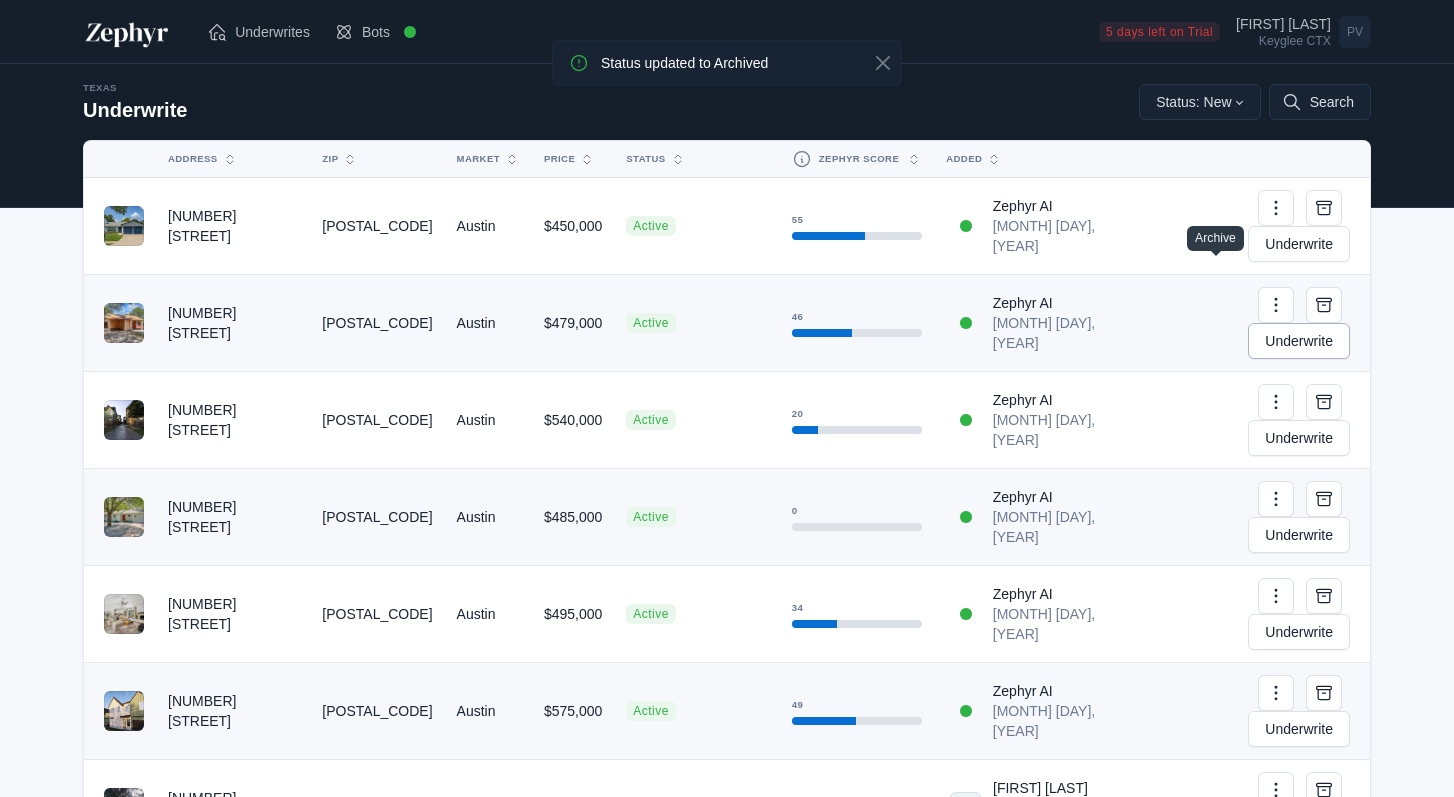 click on "Underwrite" at bounding box center [1299, 341] 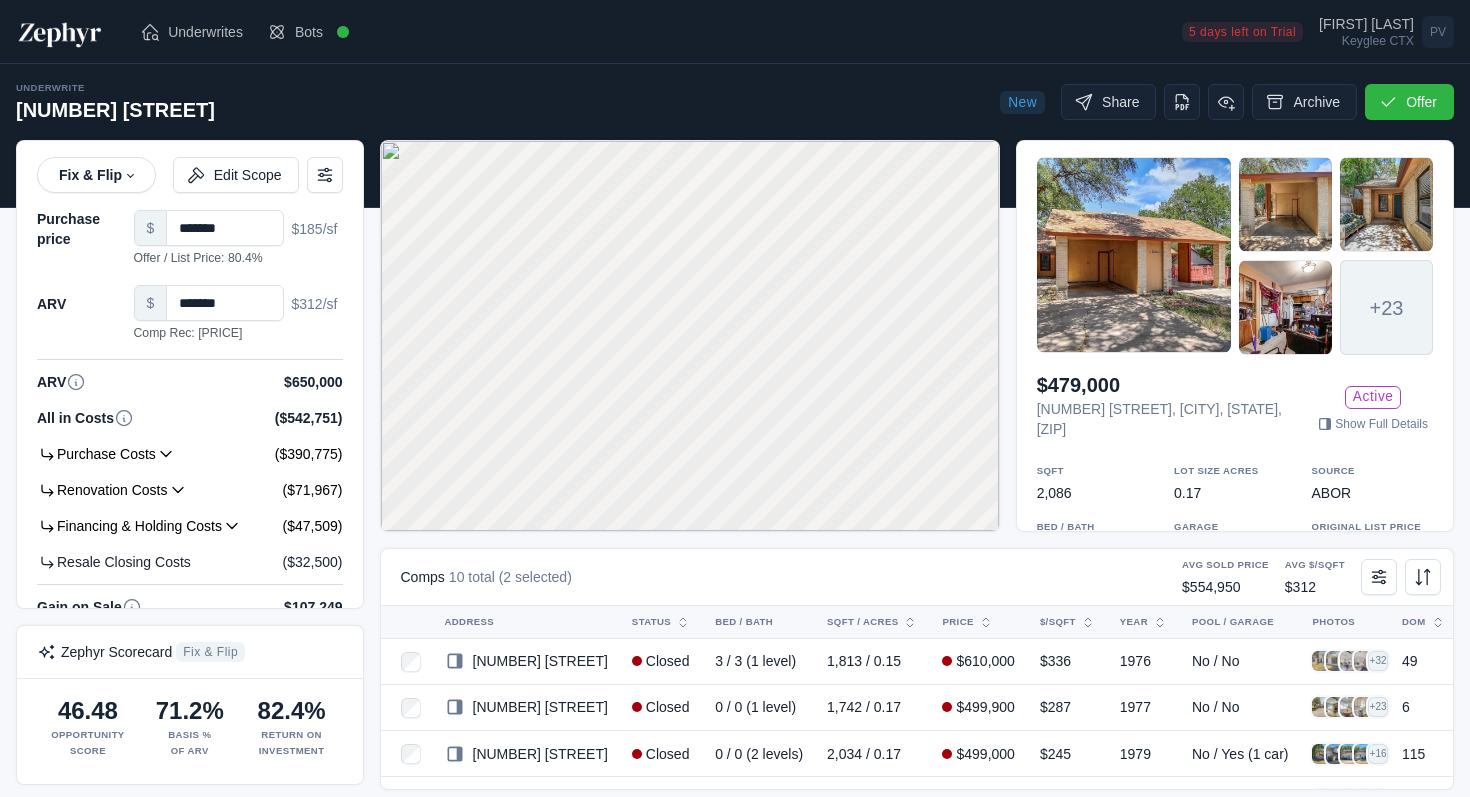 scroll, scrollTop: 0, scrollLeft: 0, axis: both 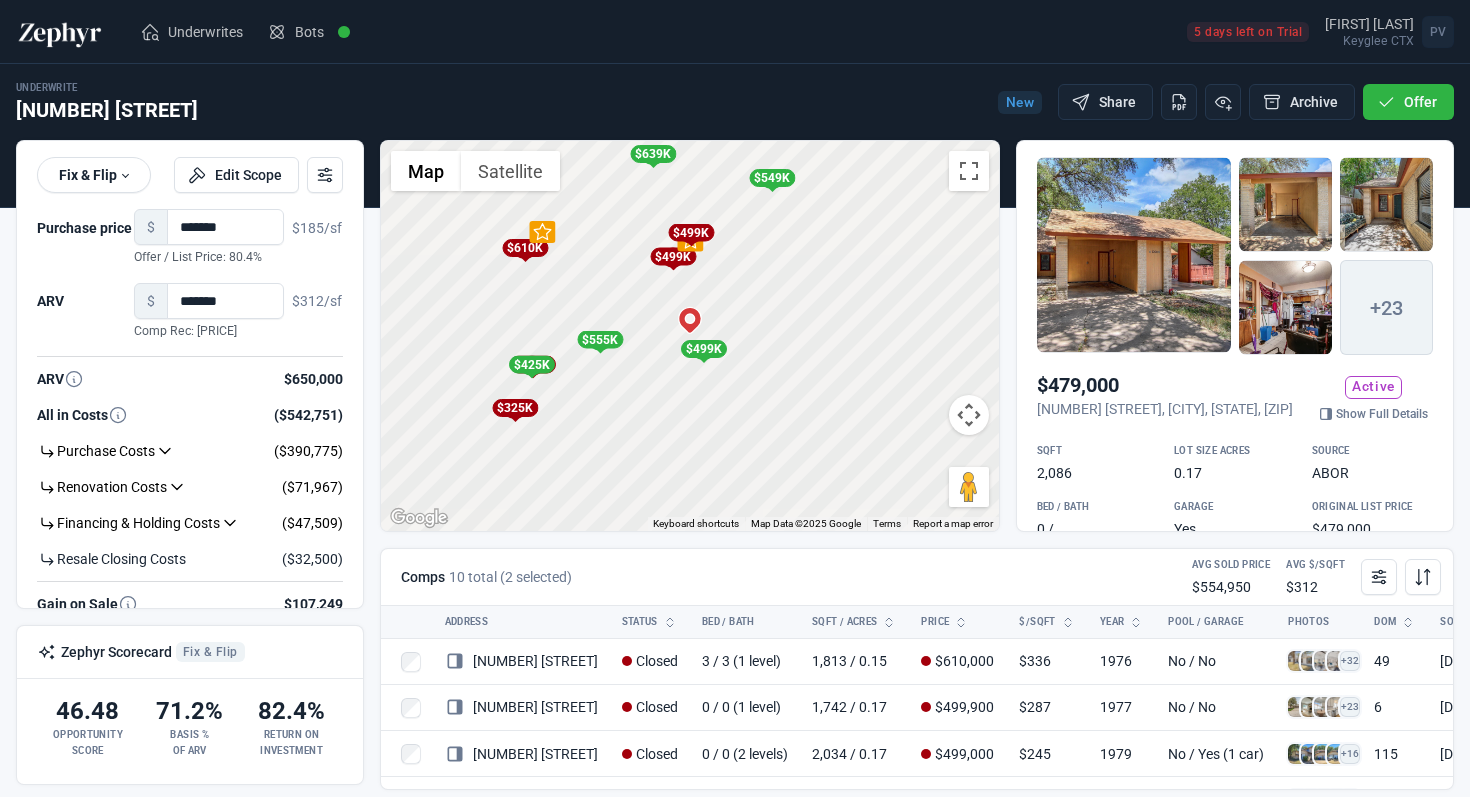 click at bounding box center (1134, 255) 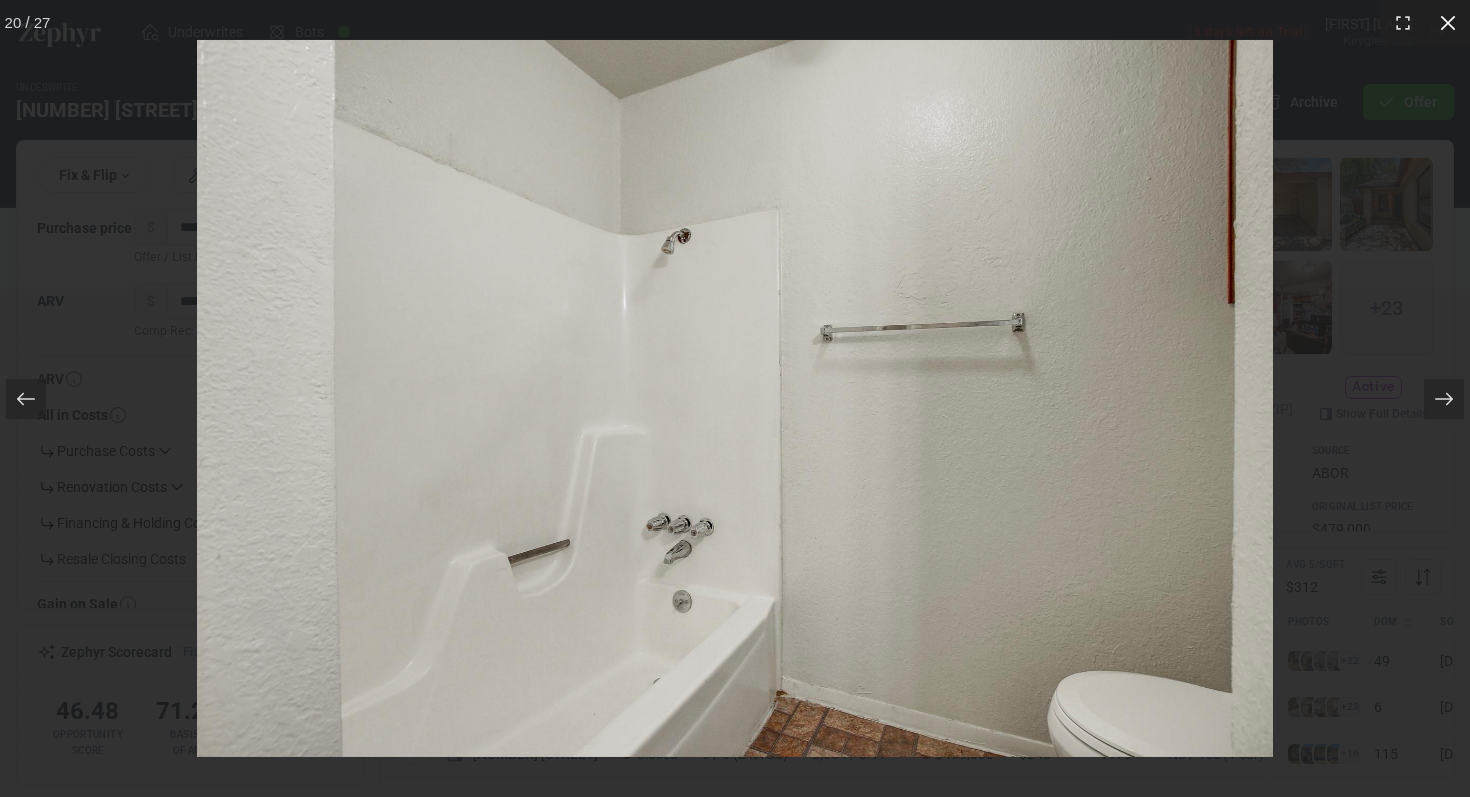 click 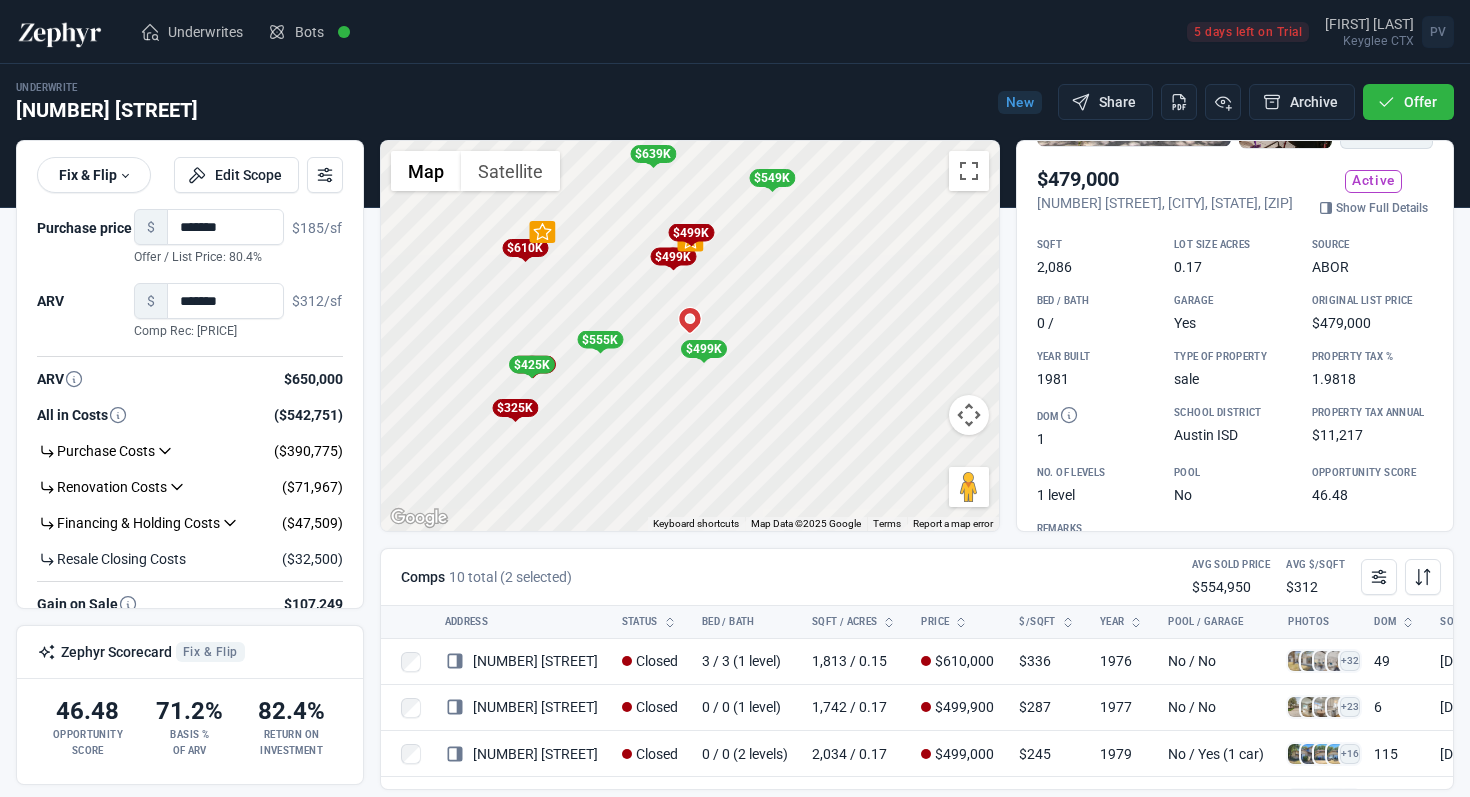 scroll, scrollTop: 195, scrollLeft: 0, axis: vertical 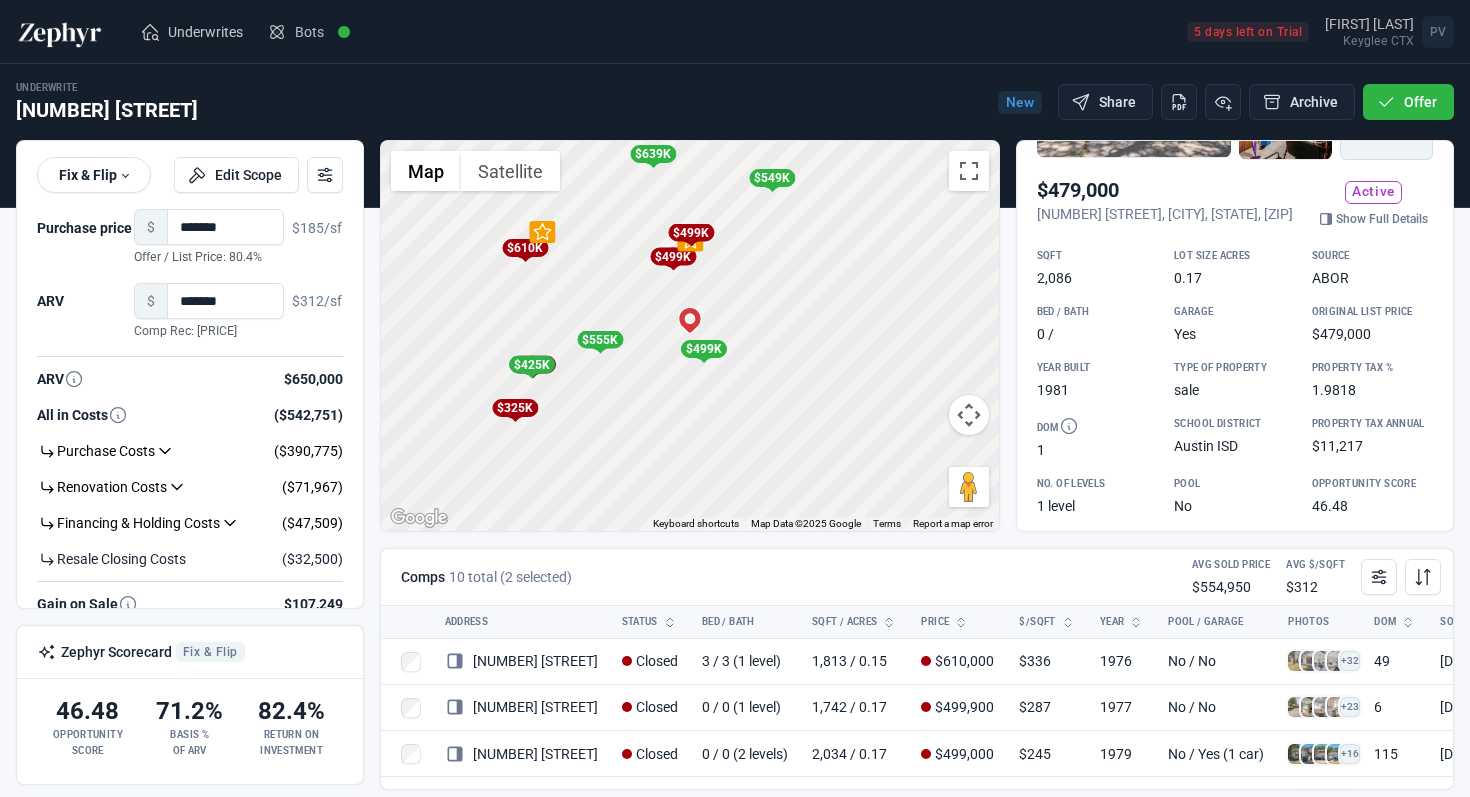 click on "Underwrites" at bounding box center [205, 32] 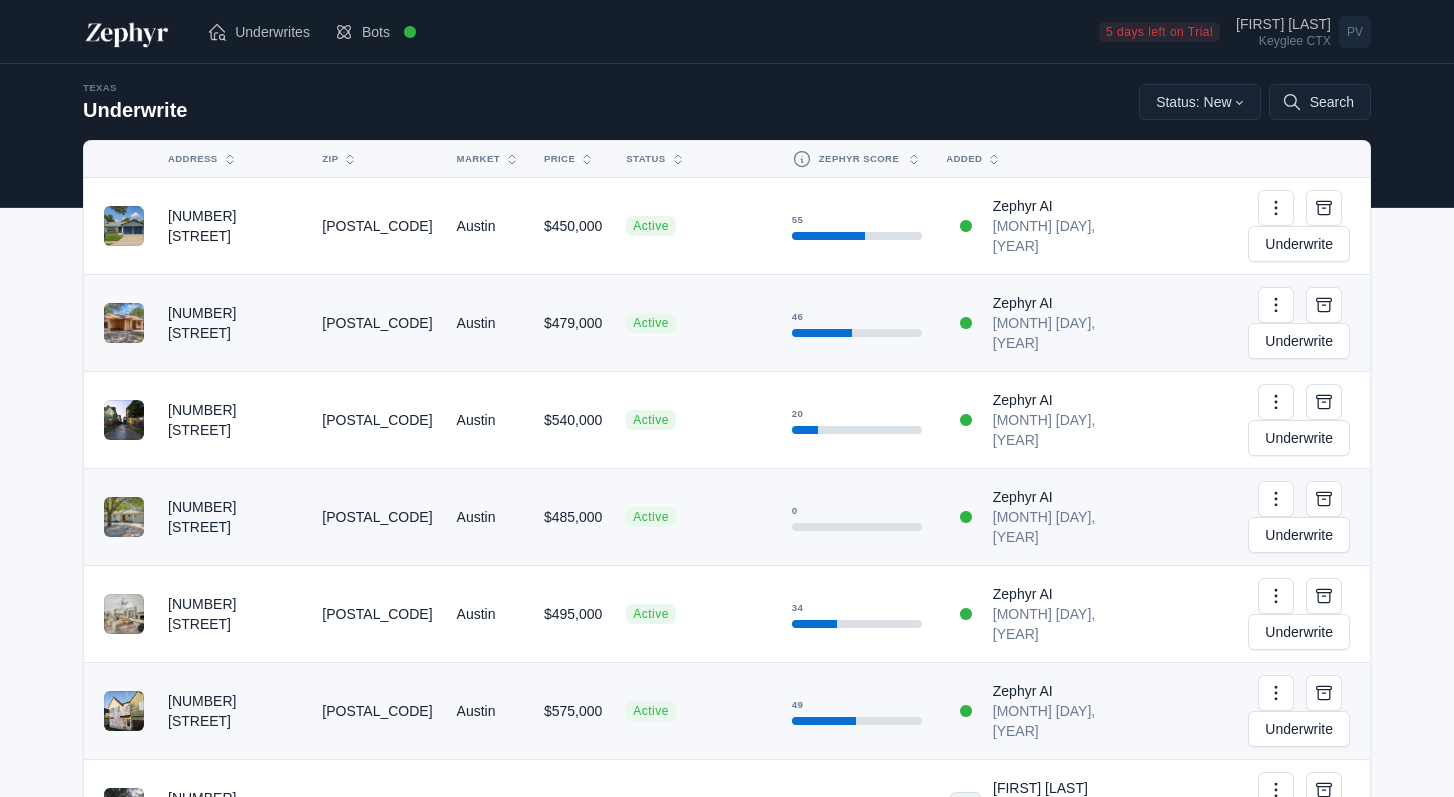 scroll, scrollTop: 0, scrollLeft: 0, axis: both 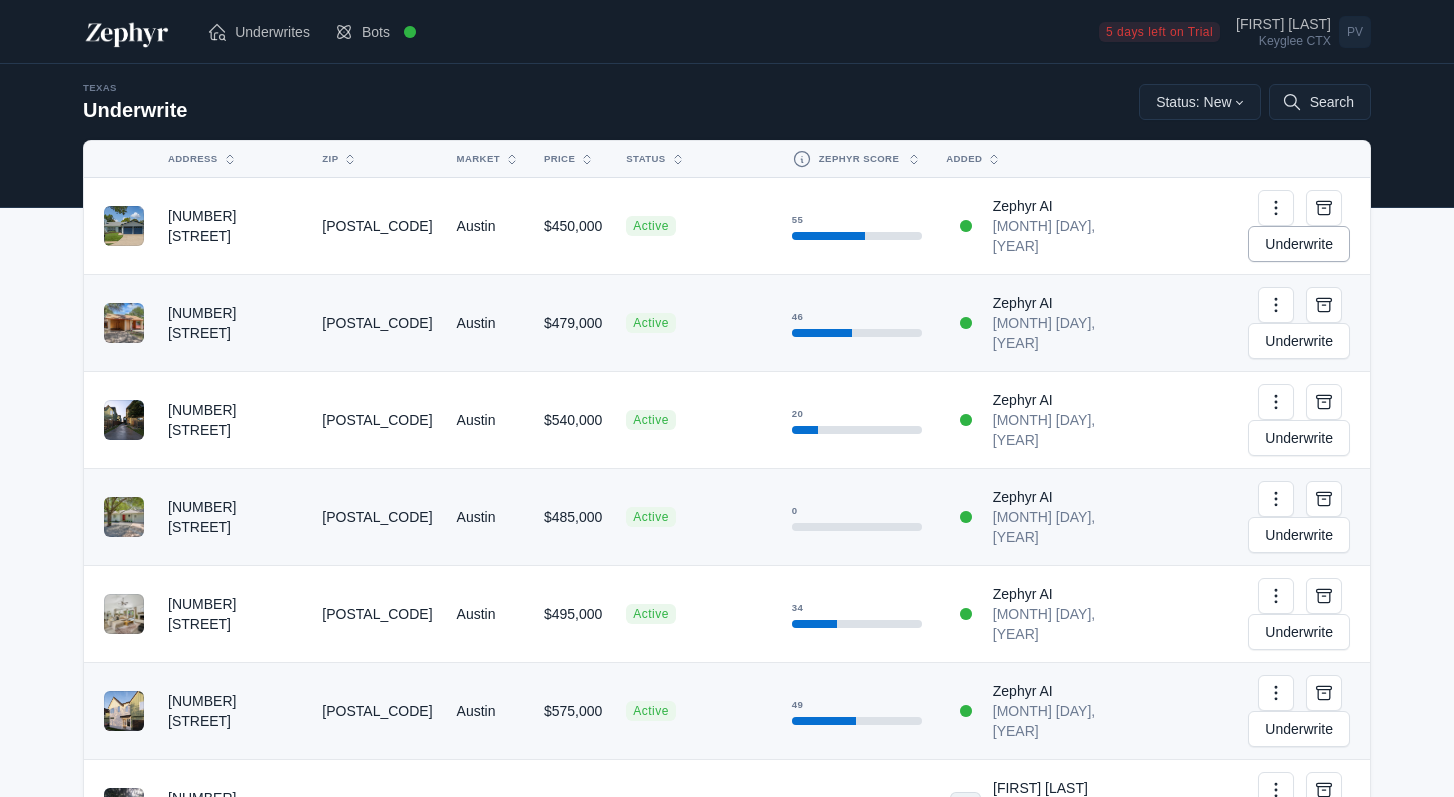 click on "Underwrite" at bounding box center [1299, 244] 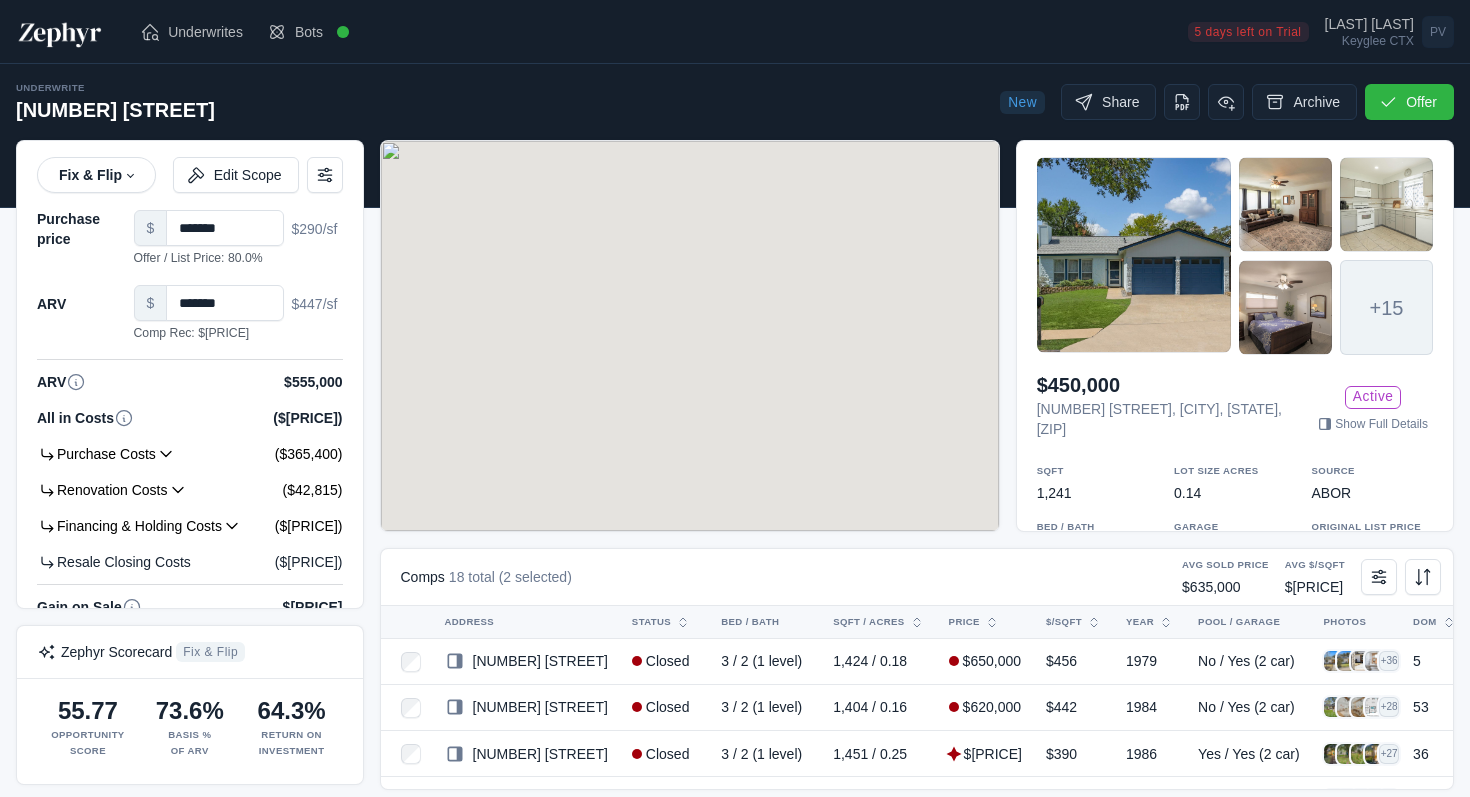 scroll, scrollTop: 0, scrollLeft: 0, axis: both 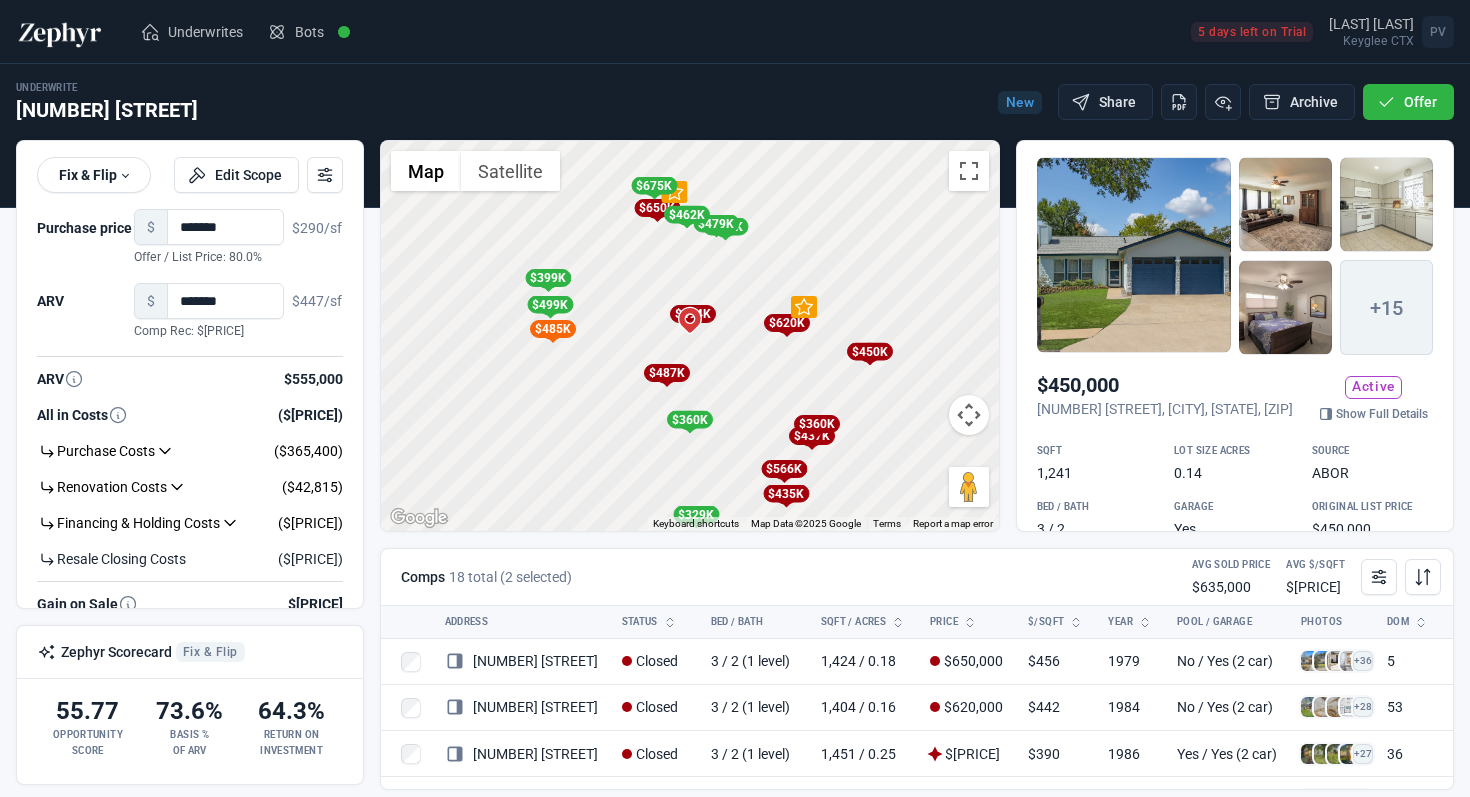 click at bounding box center (1134, 255) 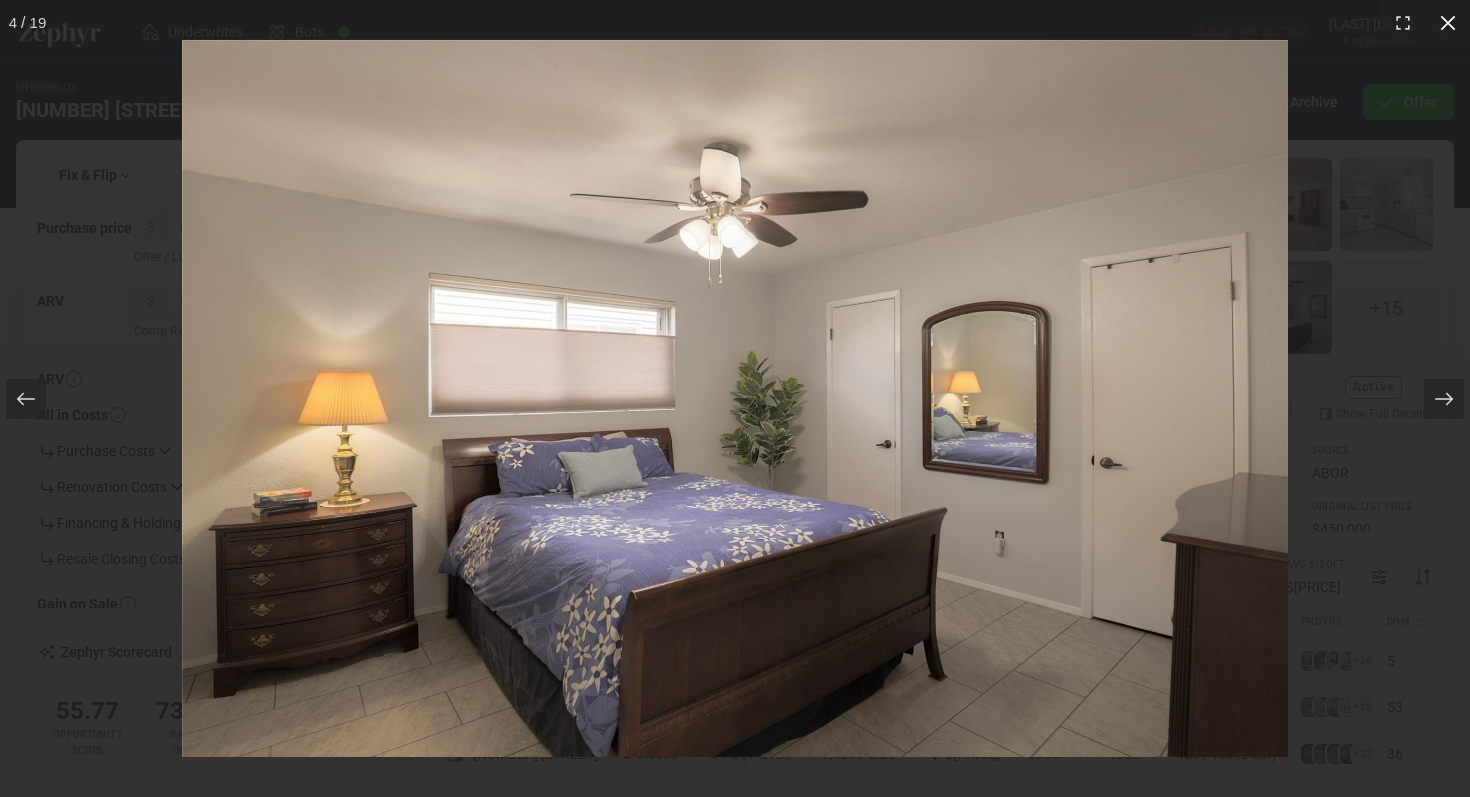 click 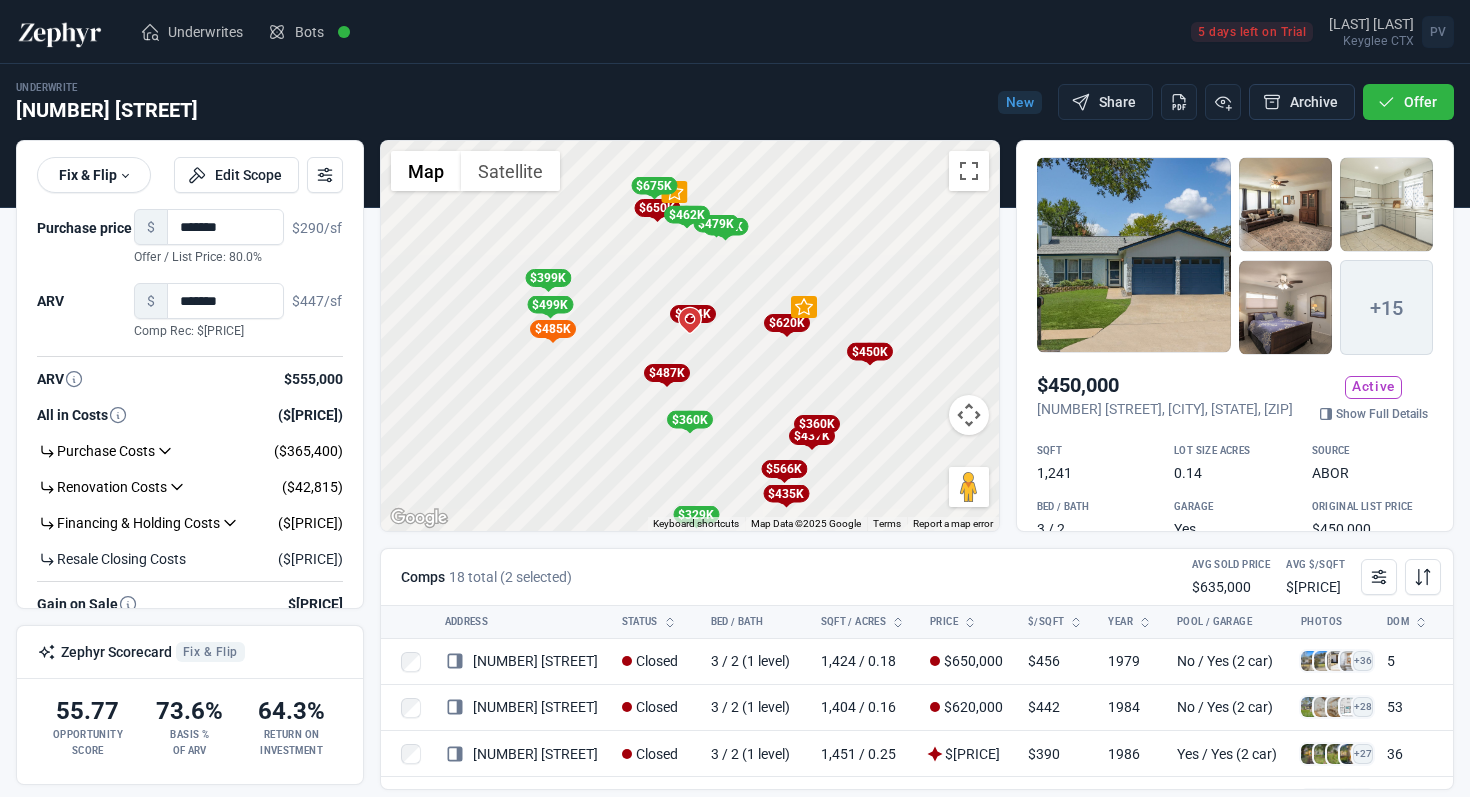 click on "Archive" at bounding box center (1302, 102) 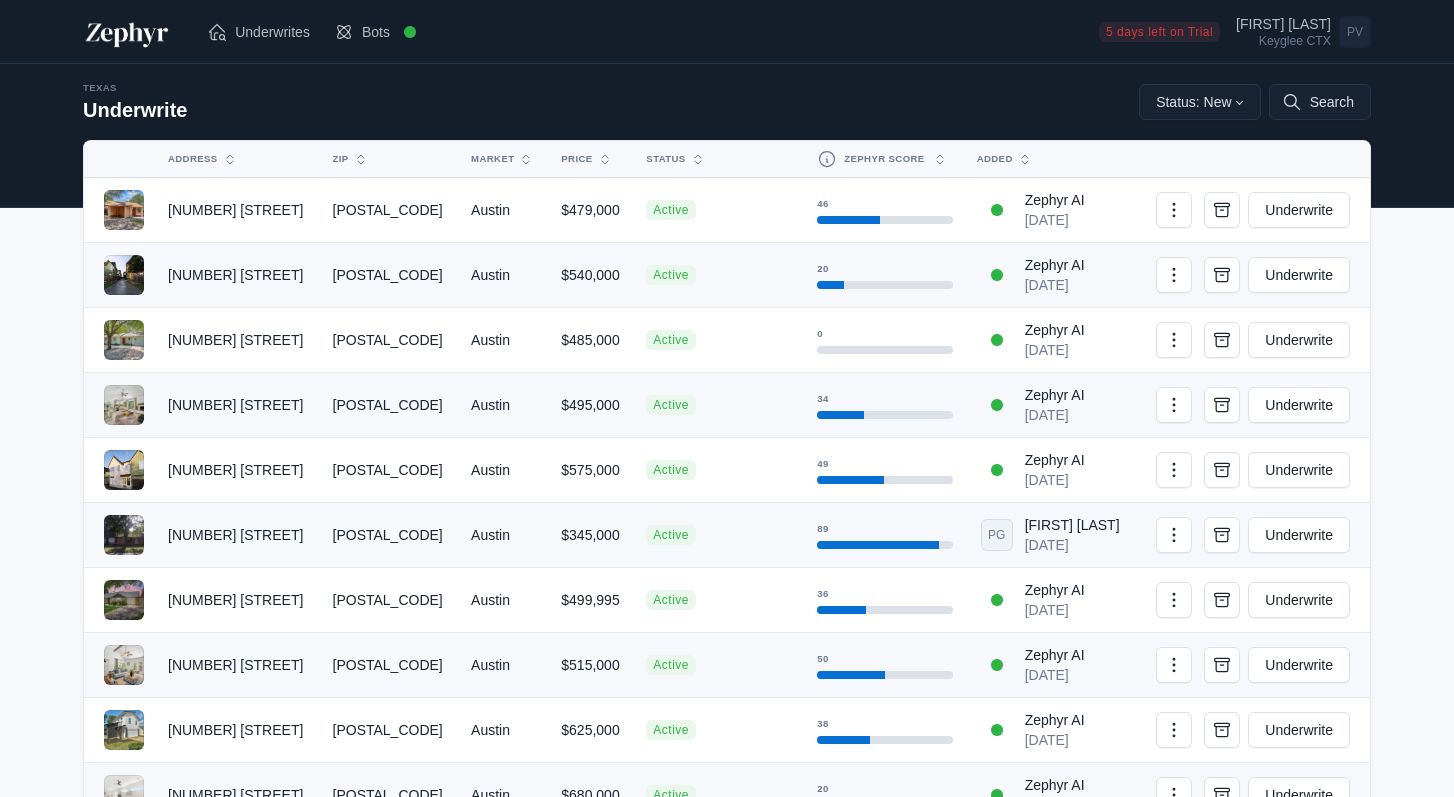 scroll, scrollTop: 0, scrollLeft: 0, axis: both 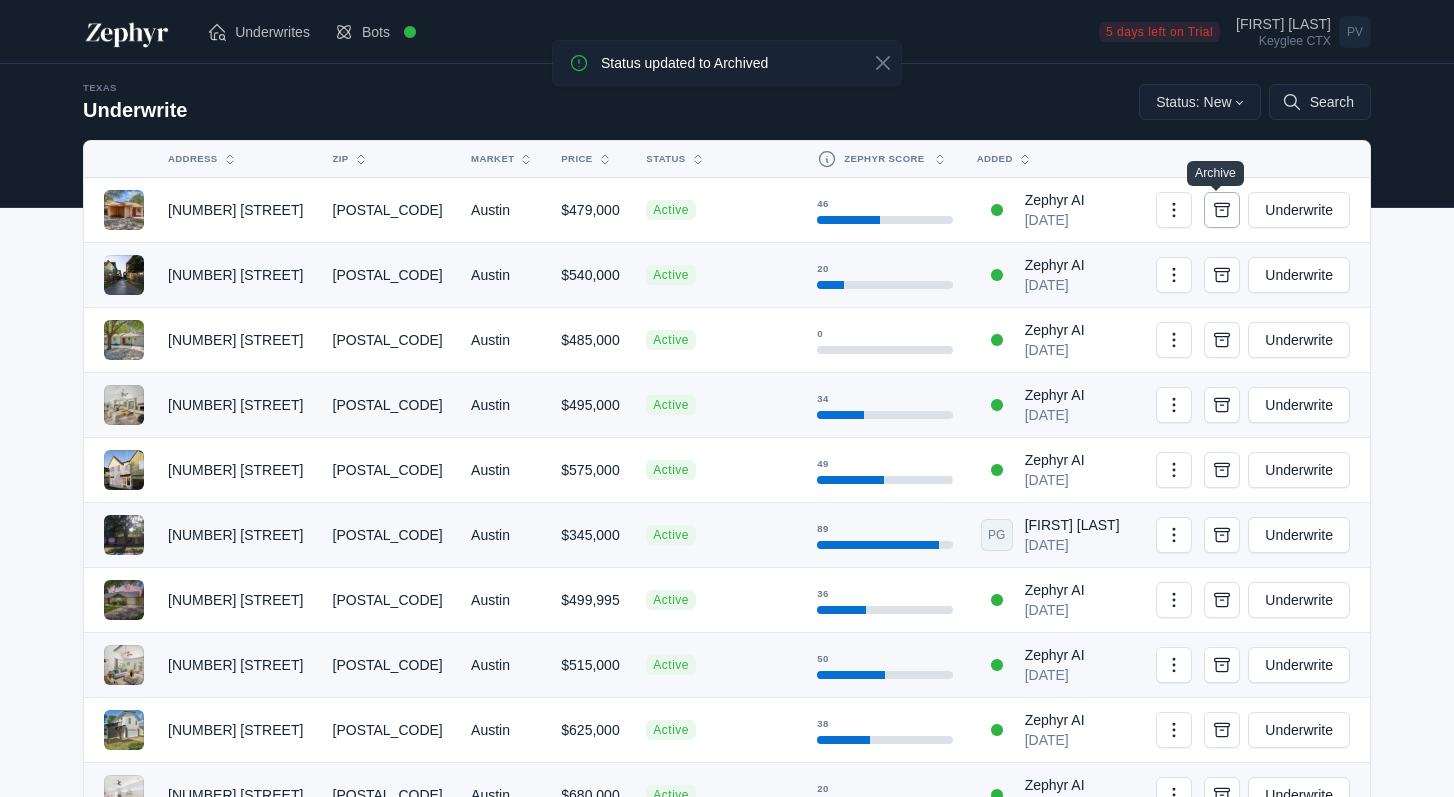 click 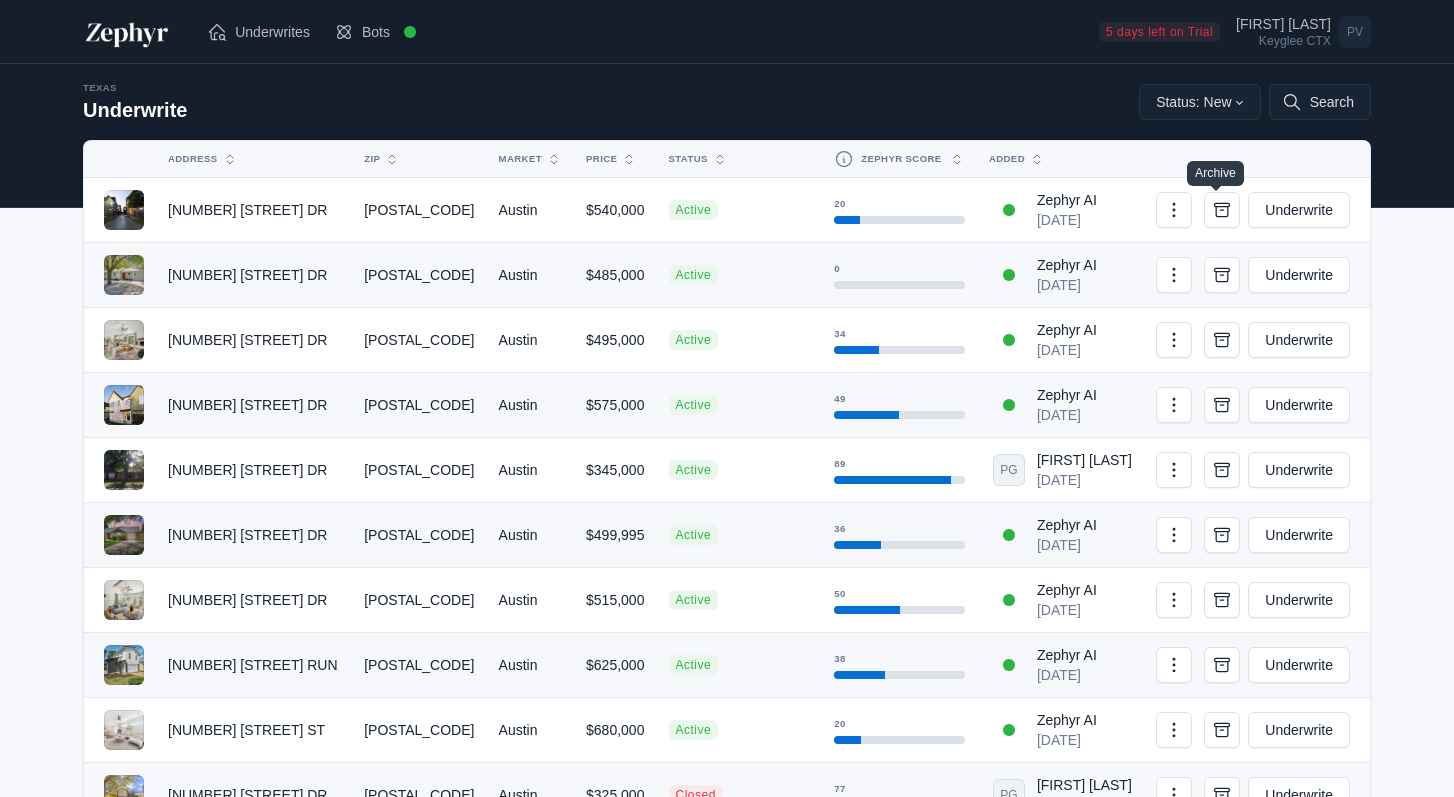 scroll, scrollTop: 0, scrollLeft: 0, axis: both 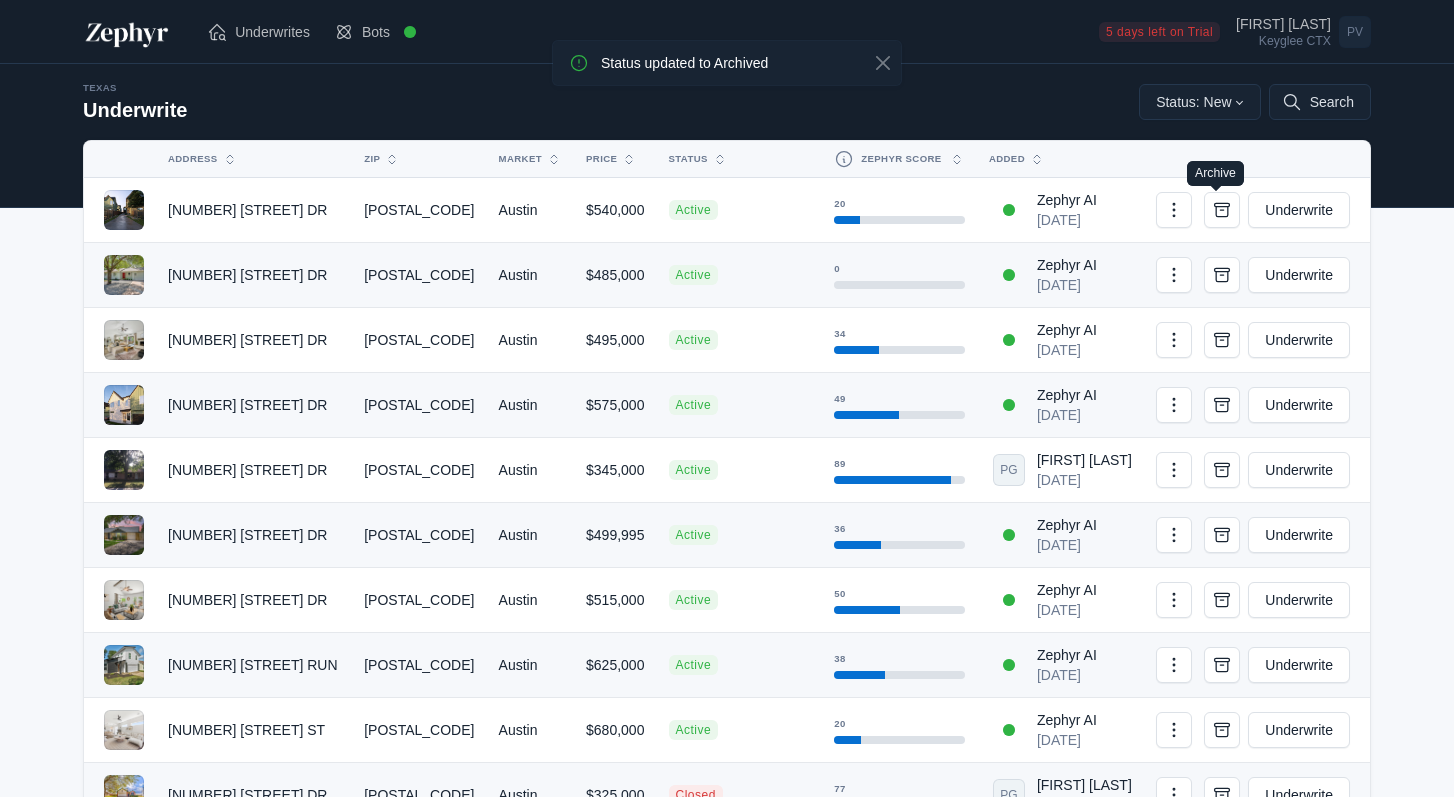 click 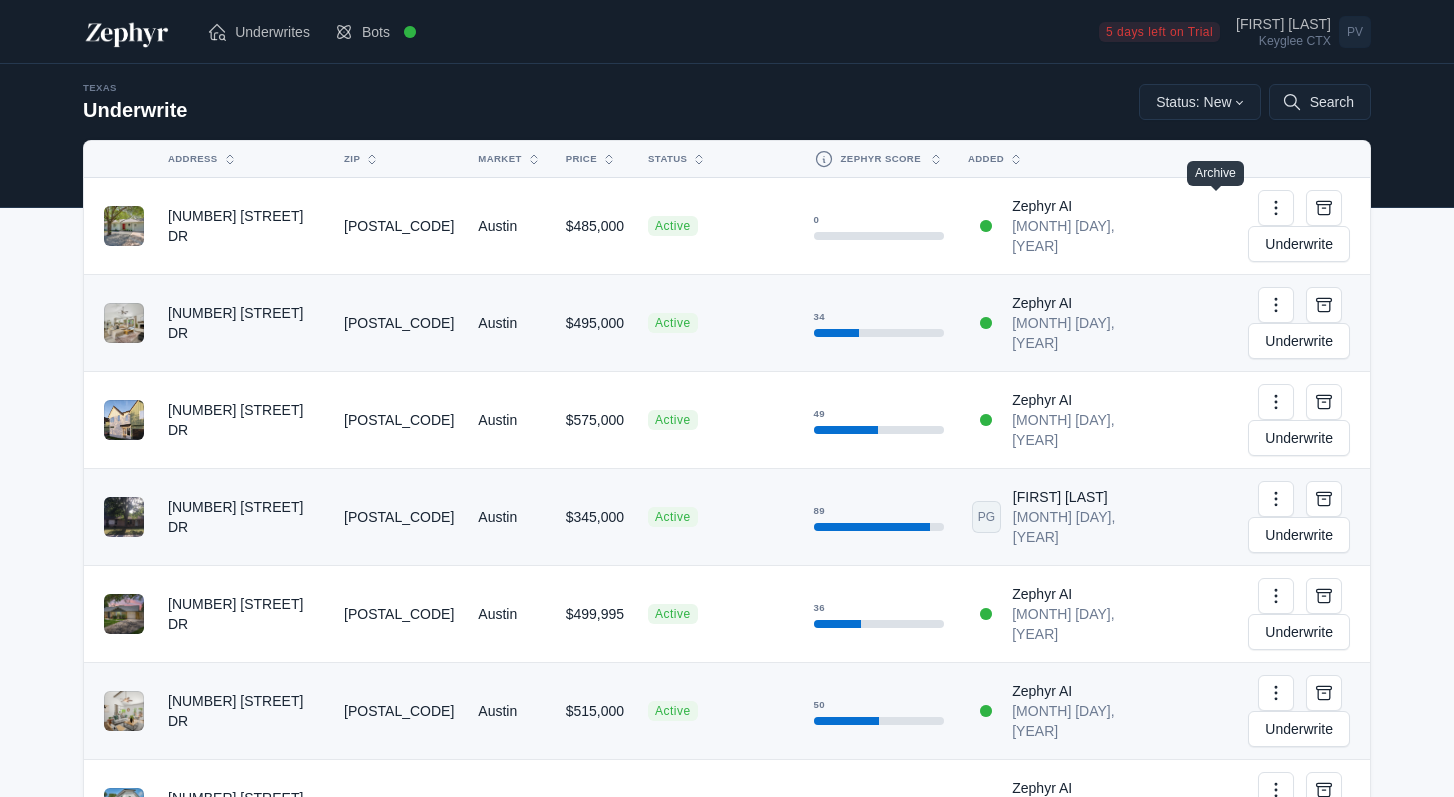 scroll, scrollTop: 0, scrollLeft: 0, axis: both 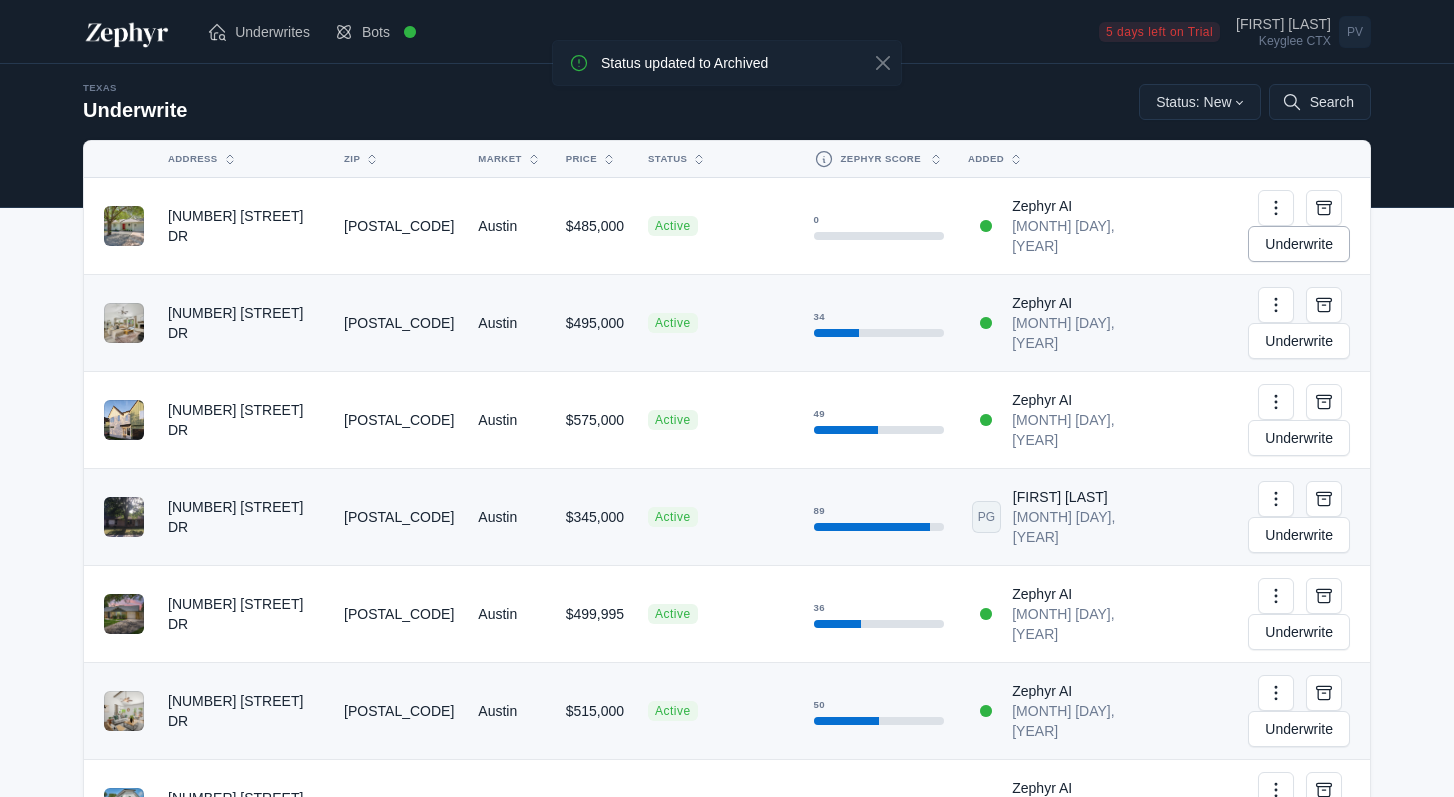 click on "Underwrite" at bounding box center (1299, 244) 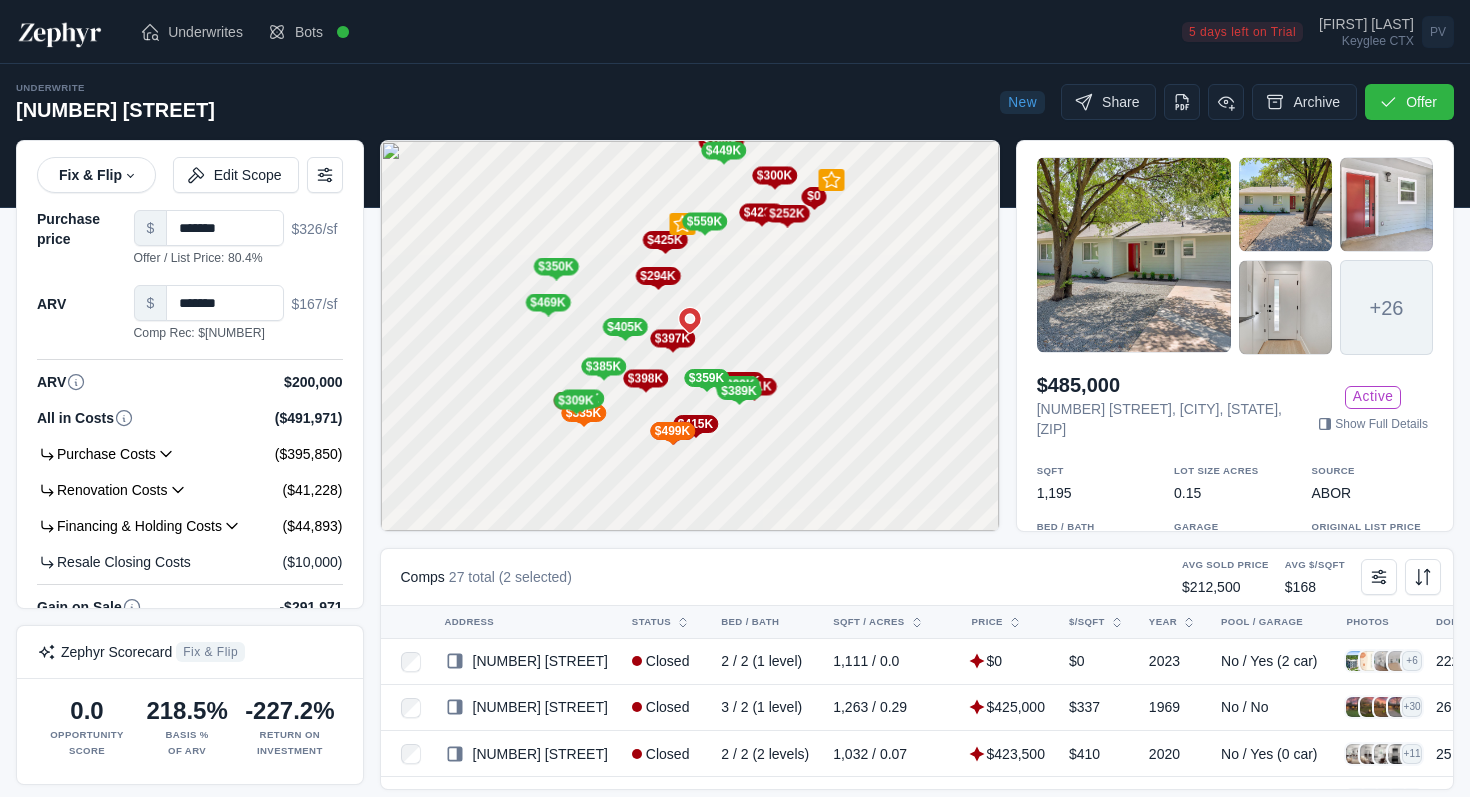 scroll, scrollTop: 0, scrollLeft: 0, axis: both 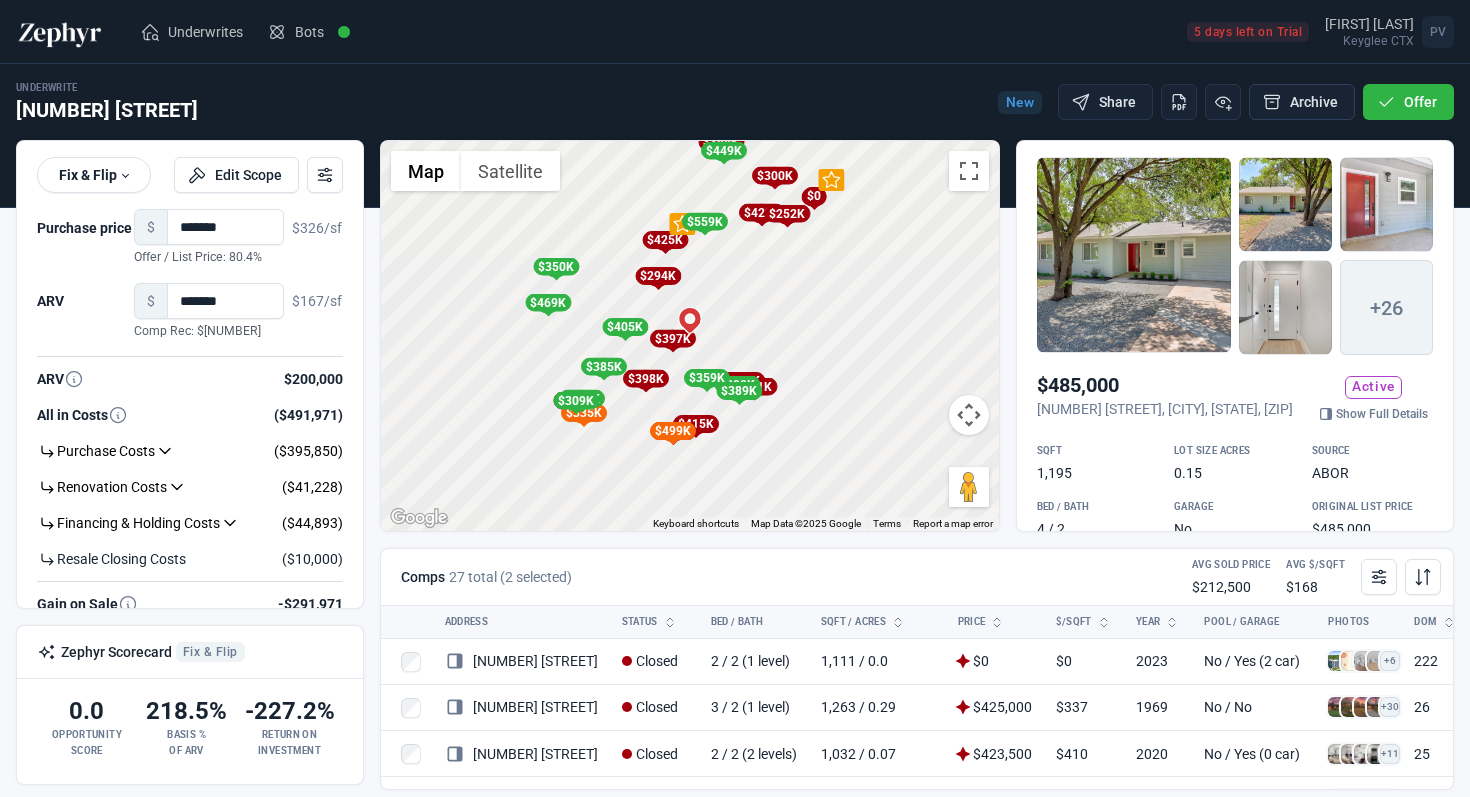 click on "Archive" at bounding box center [1302, 102] 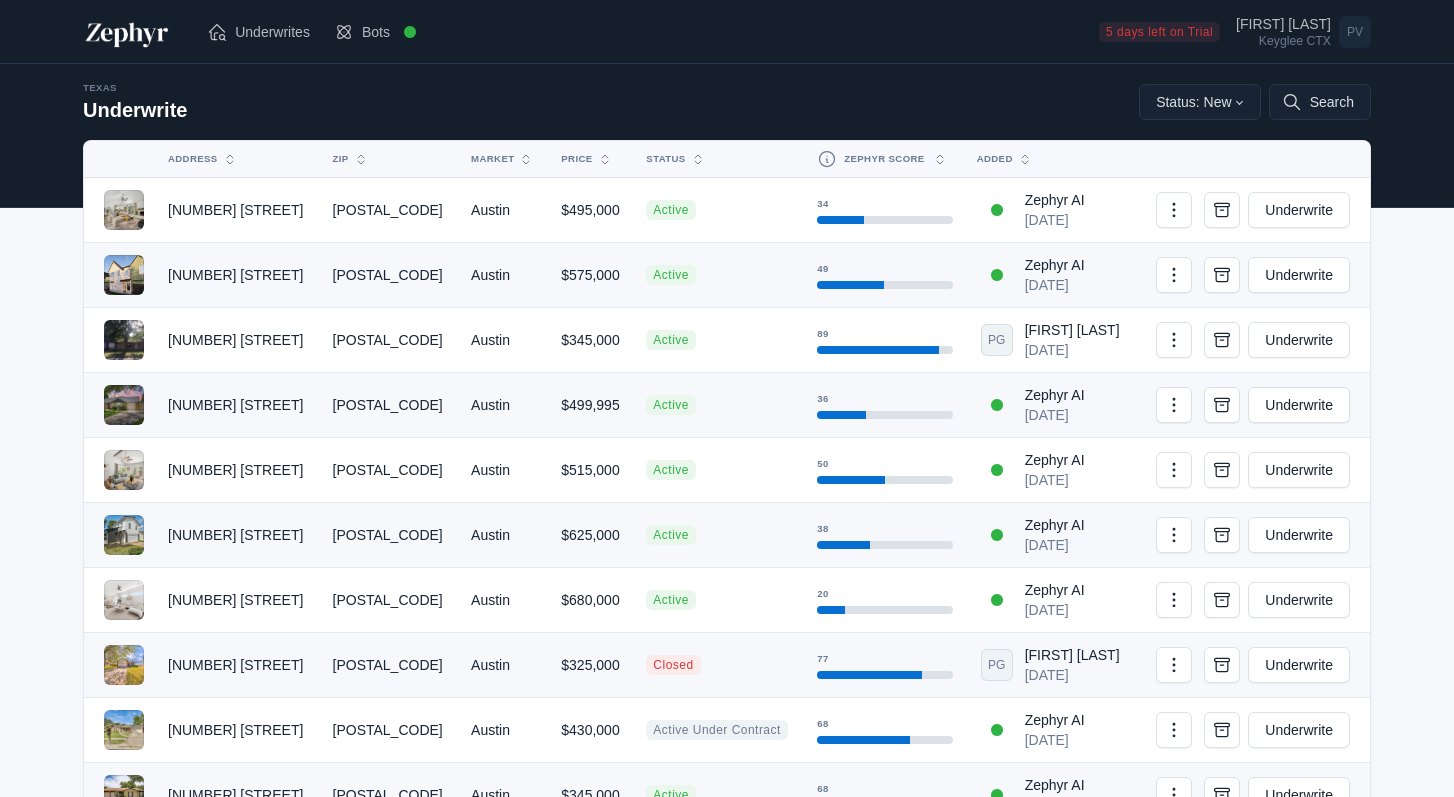 scroll, scrollTop: 0, scrollLeft: 0, axis: both 